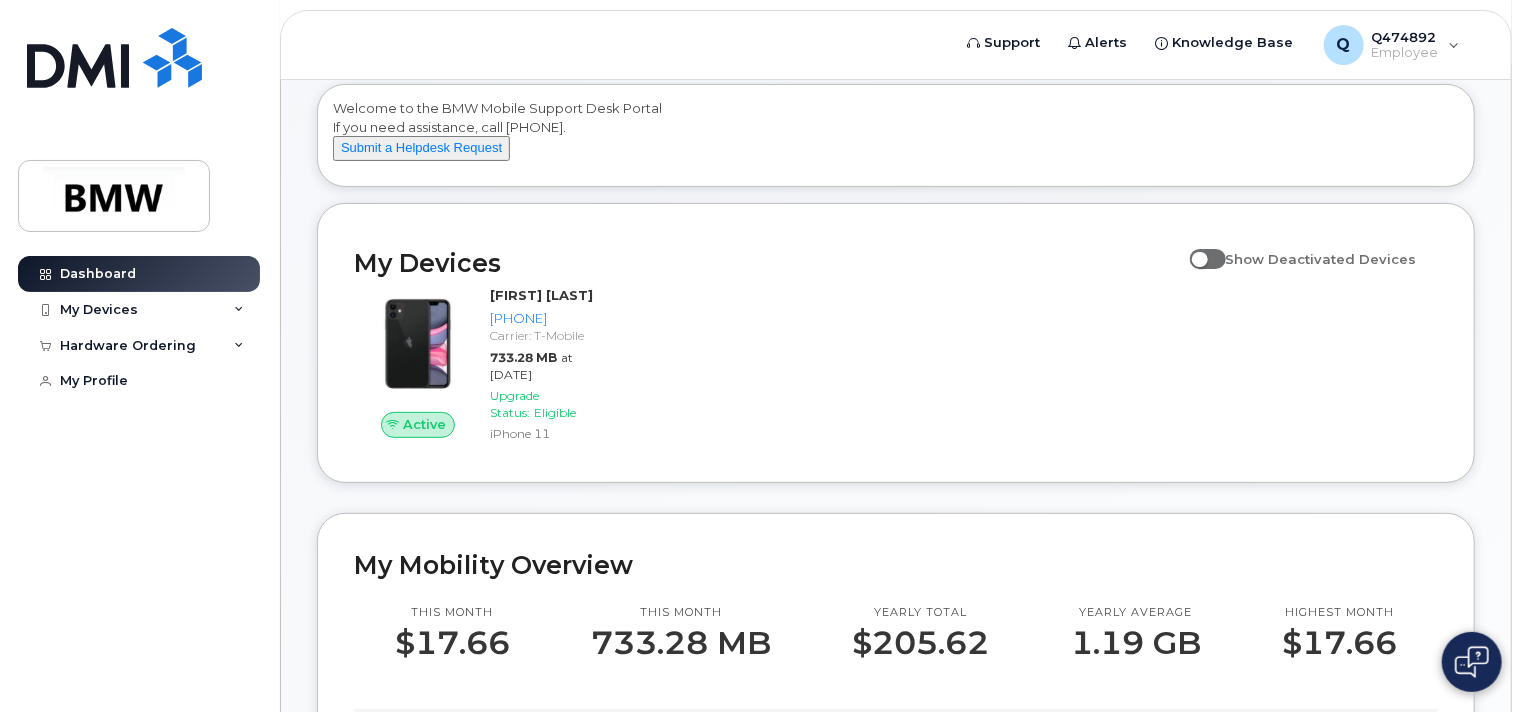 scroll, scrollTop: 200, scrollLeft: 0, axis: vertical 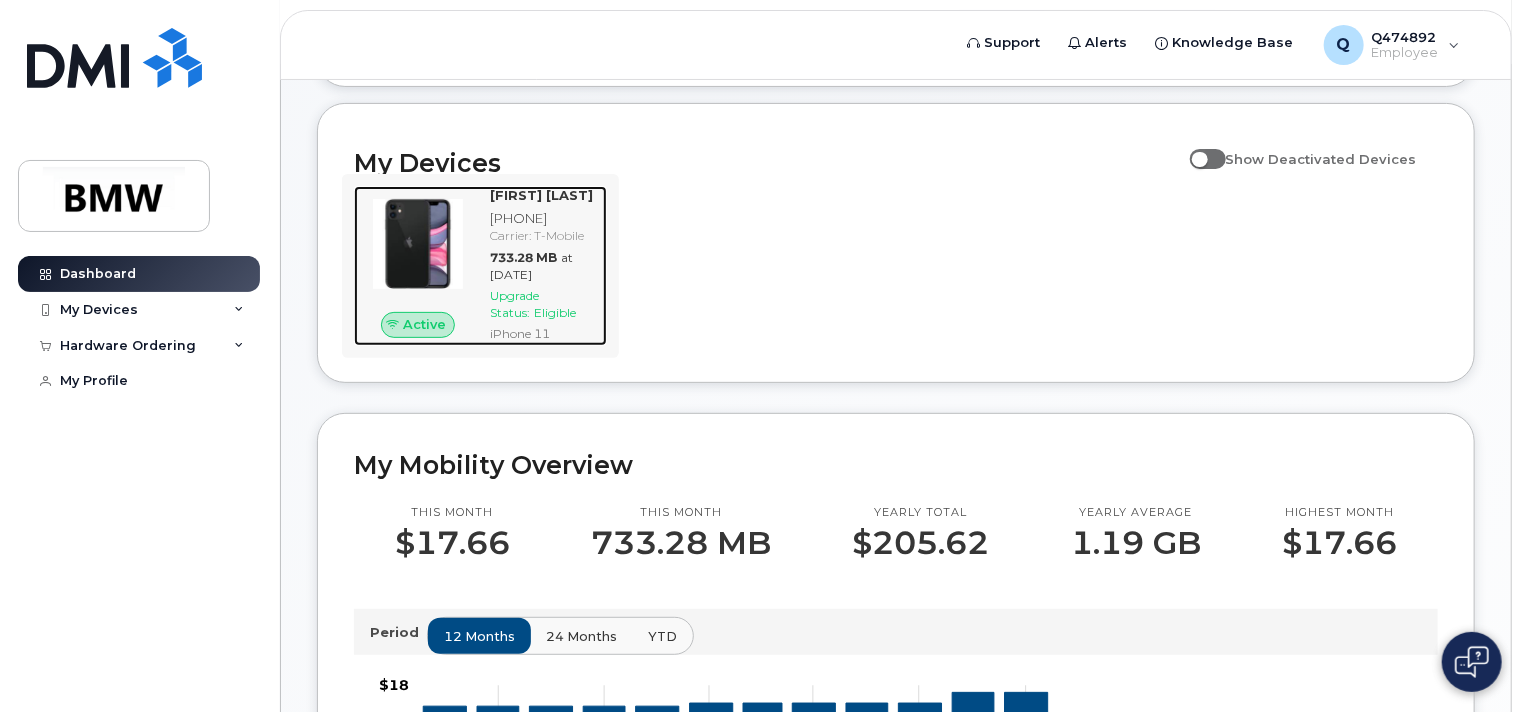 click on "Upgrade Status:" 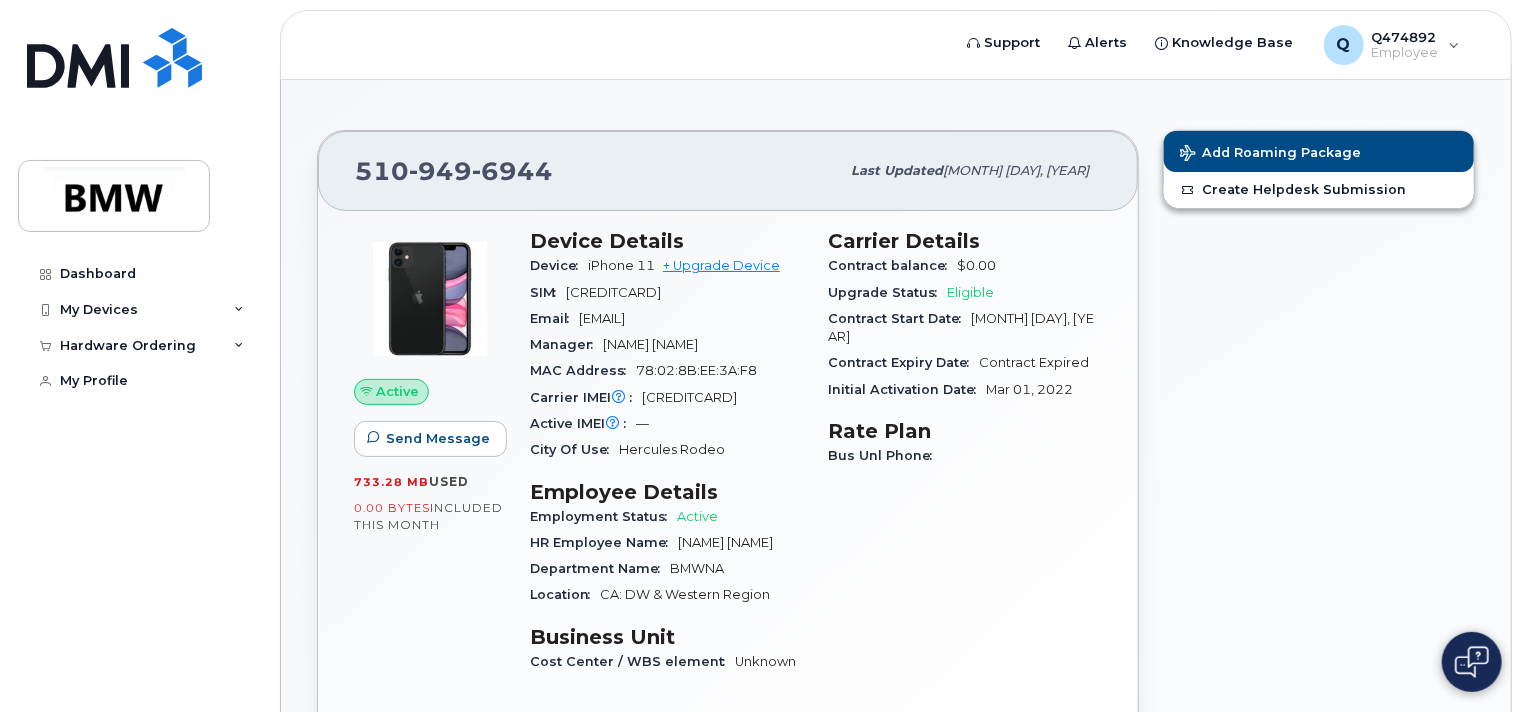 scroll, scrollTop: 0, scrollLeft: 0, axis: both 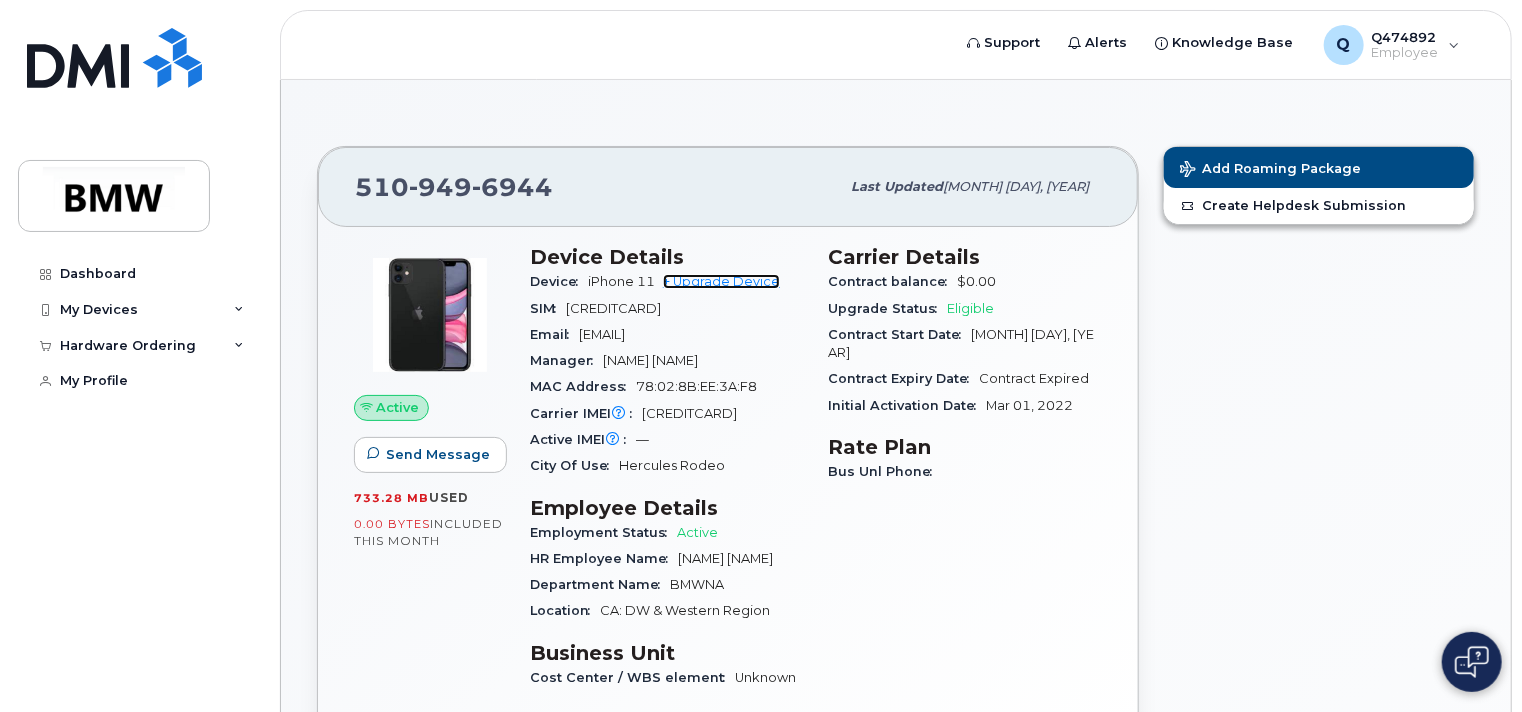 click on "+ Upgrade Device" 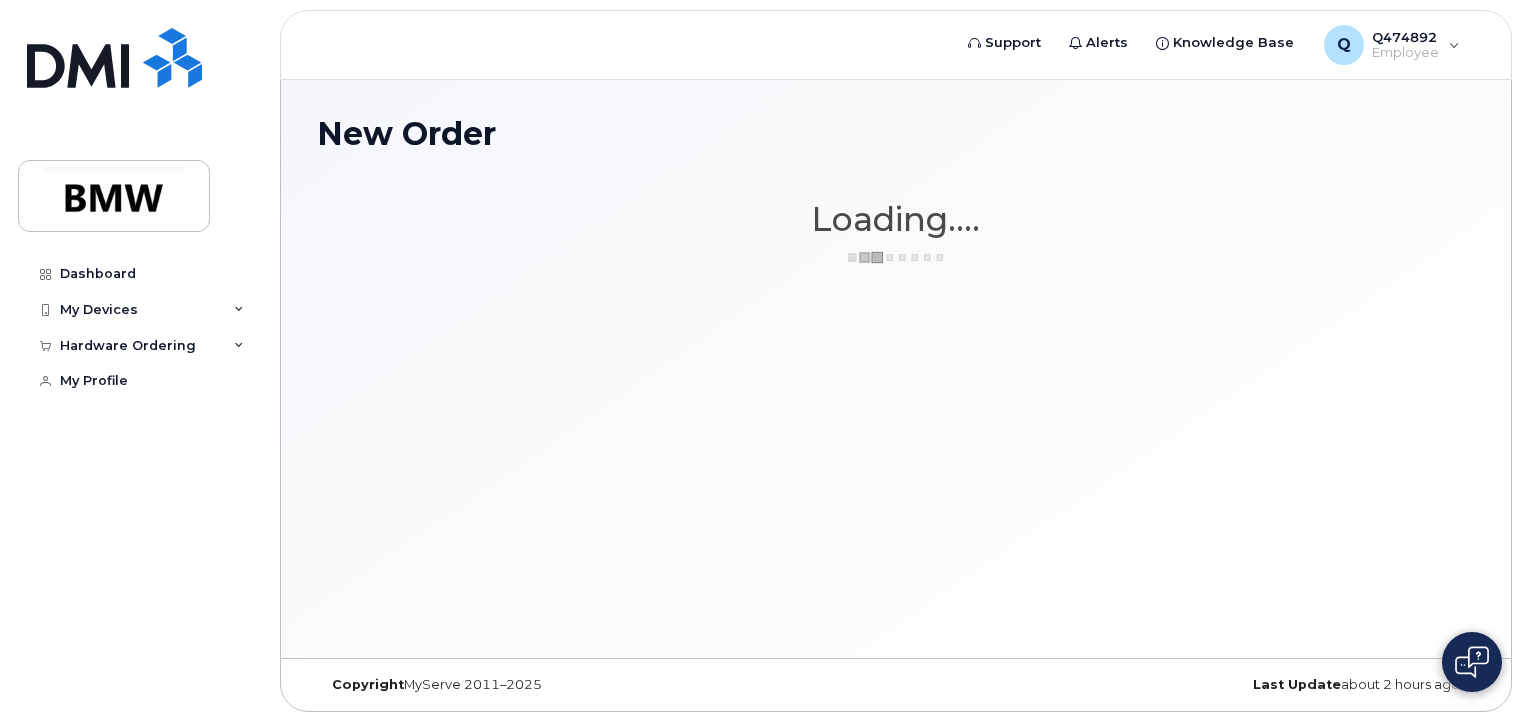 scroll, scrollTop: 0, scrollLeft: 0, axis: both 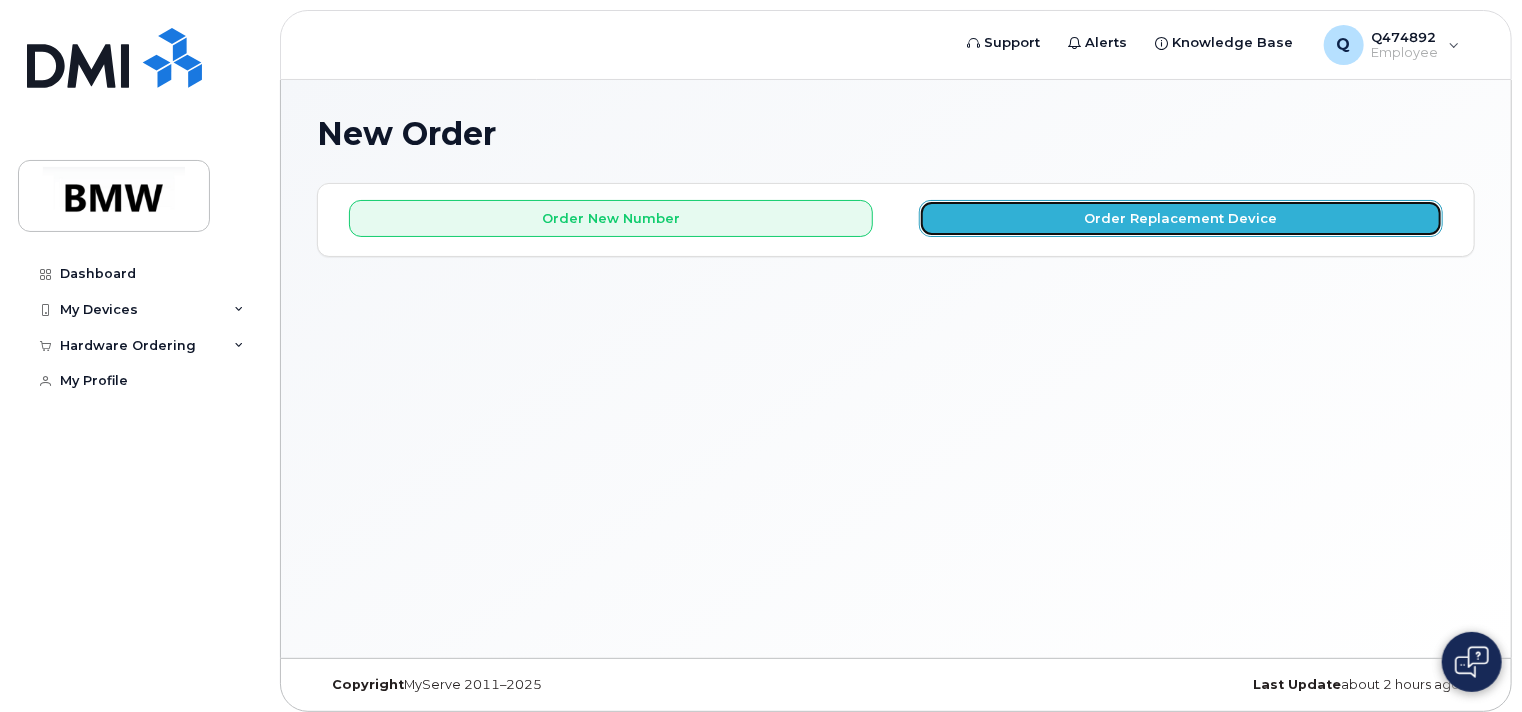 click on "Order Replacement Device" 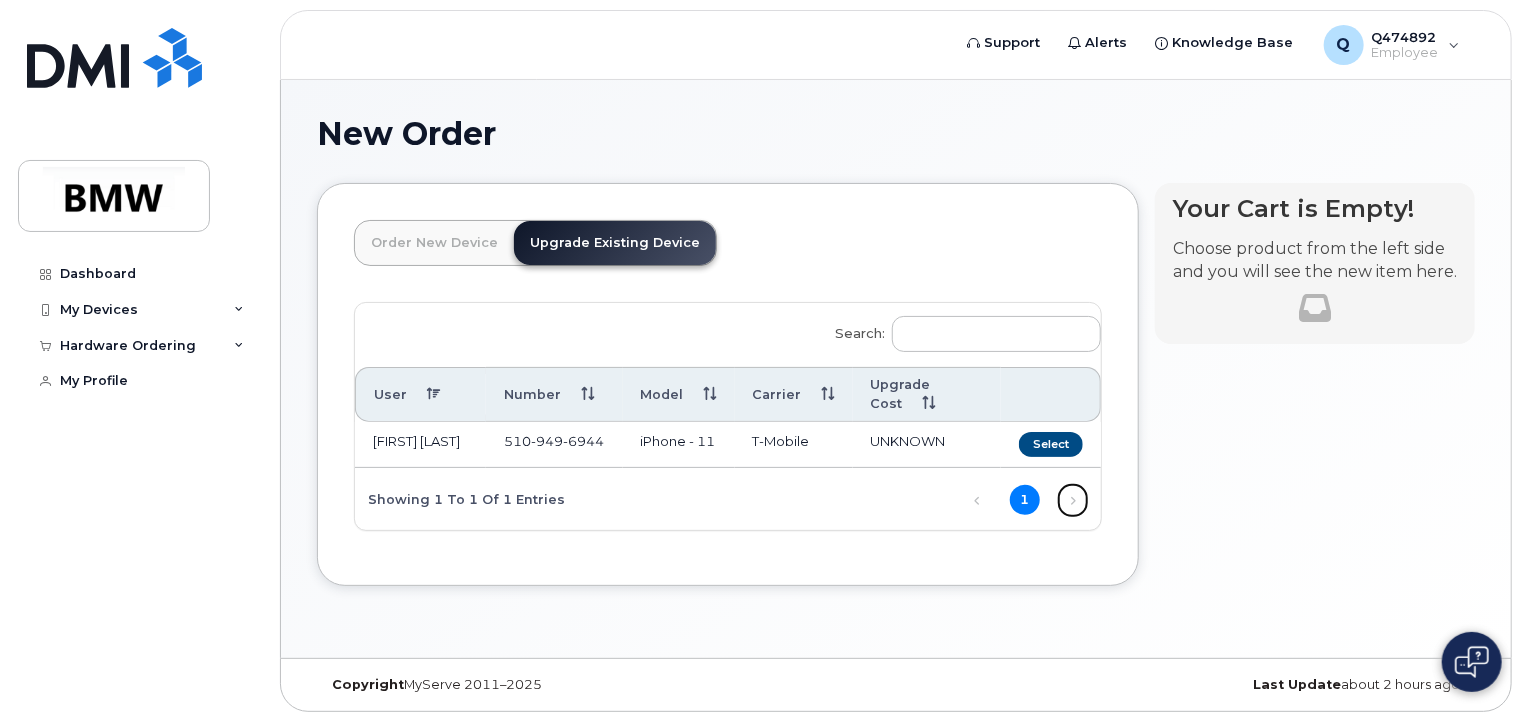 click on "Next" 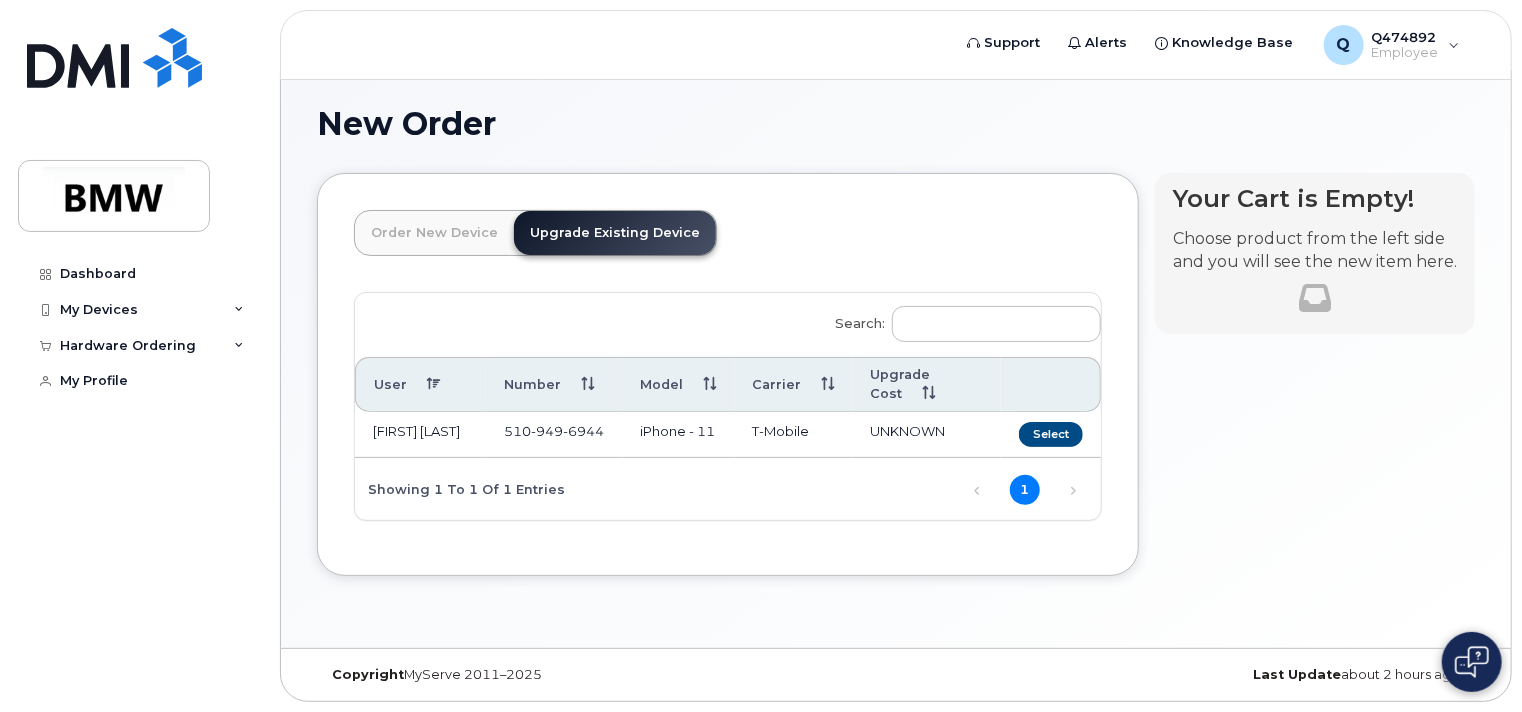 scroll, scrollTop: 14, scrollLeft: 0, axis: vertical 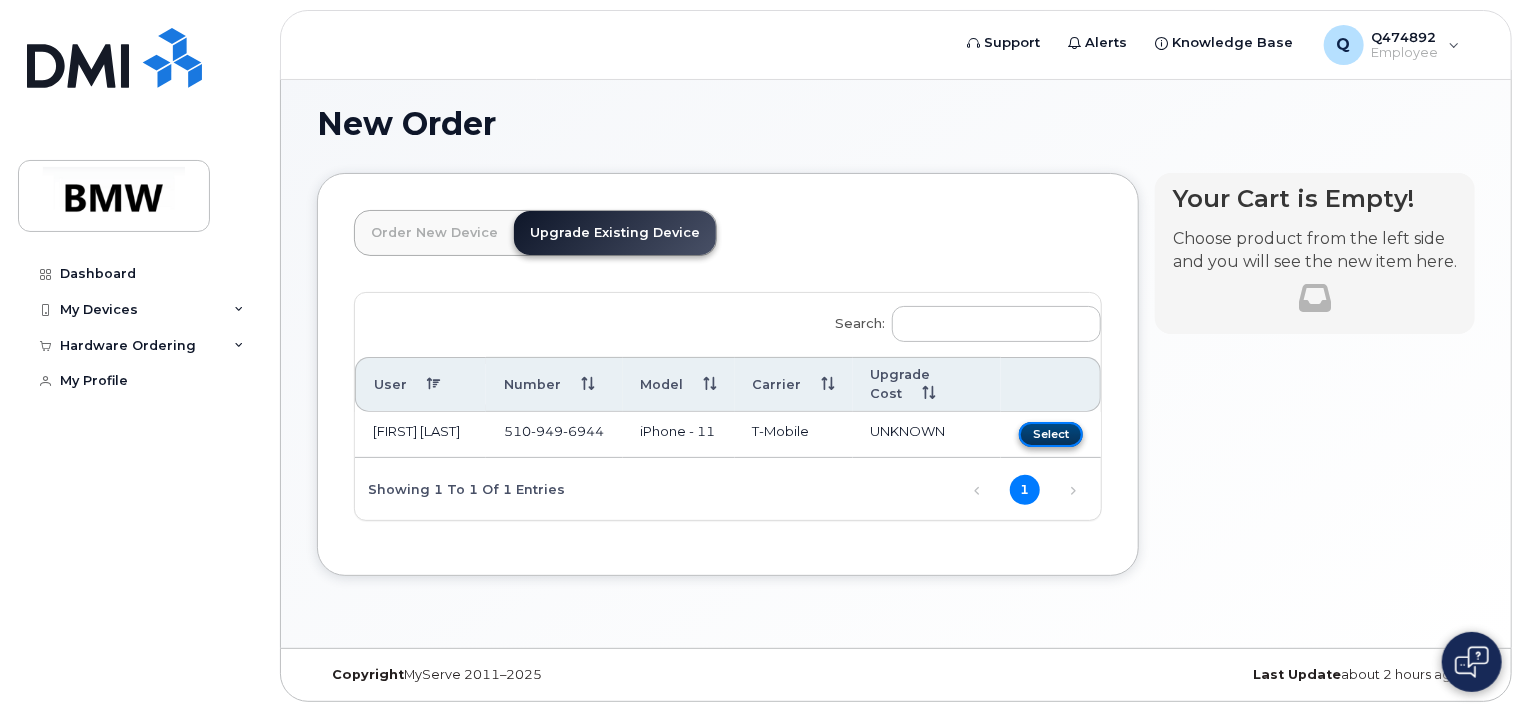 click on "Select" 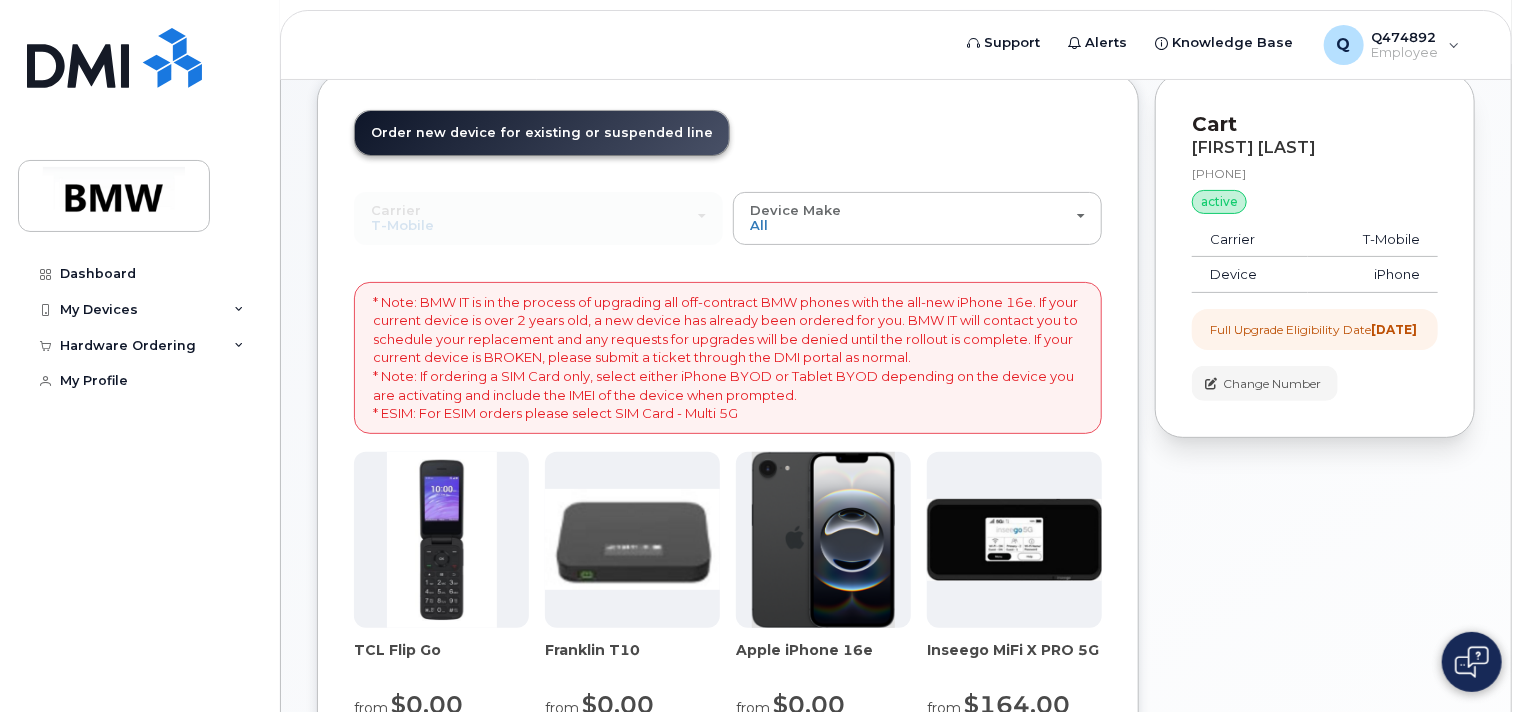 scroll, scrollTop: 200, scrollLeft: 0, axis: vertical 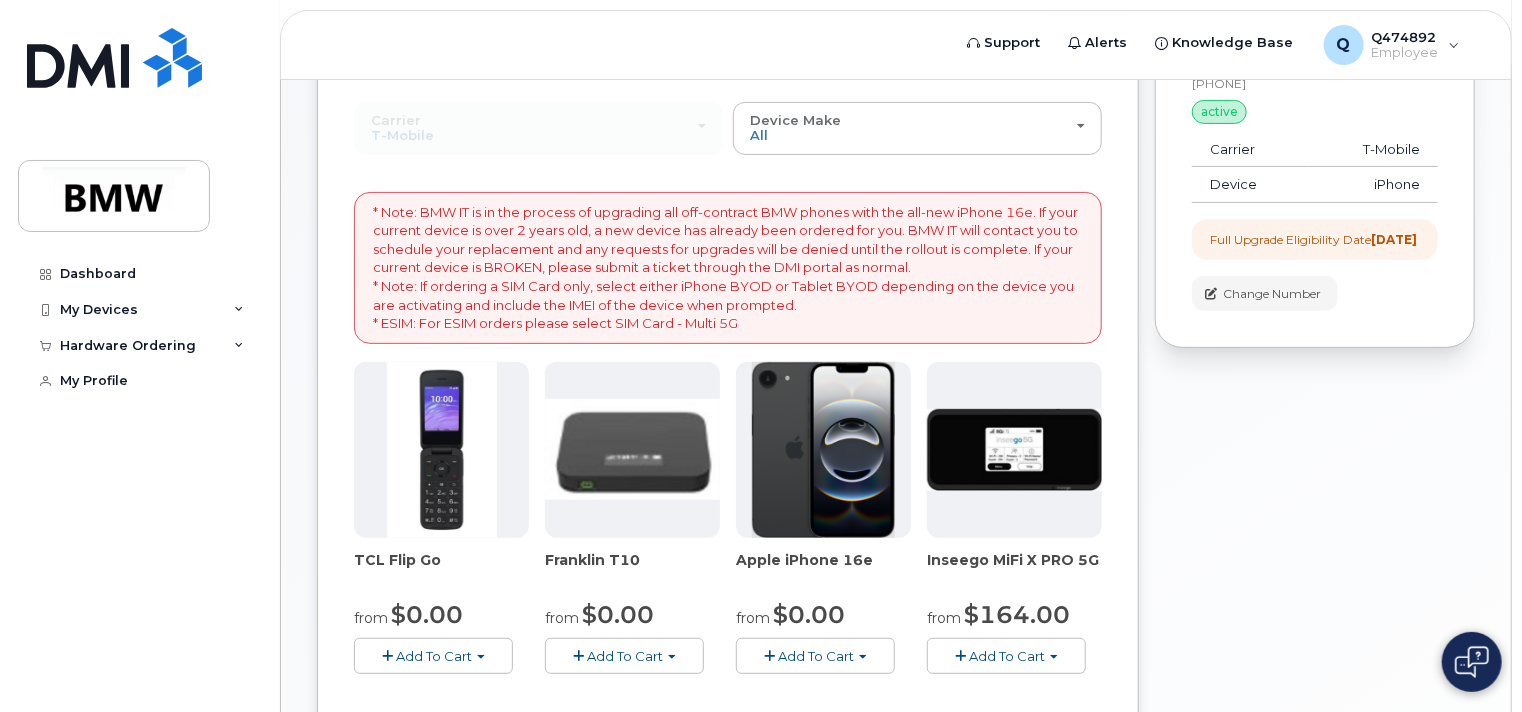 click on "Add To Cart" 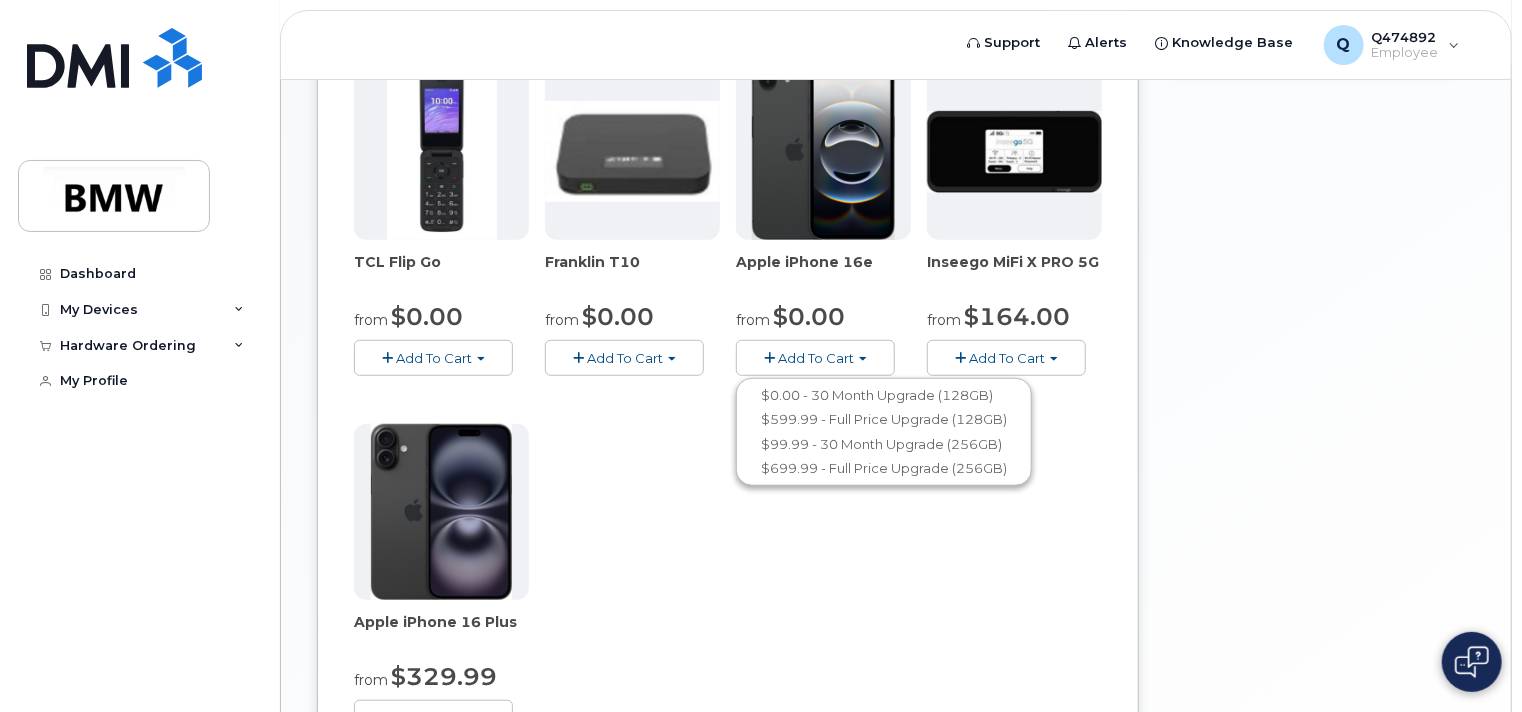 scroll, scrollTop: 500, scrollLeft: 0, axis: vertical 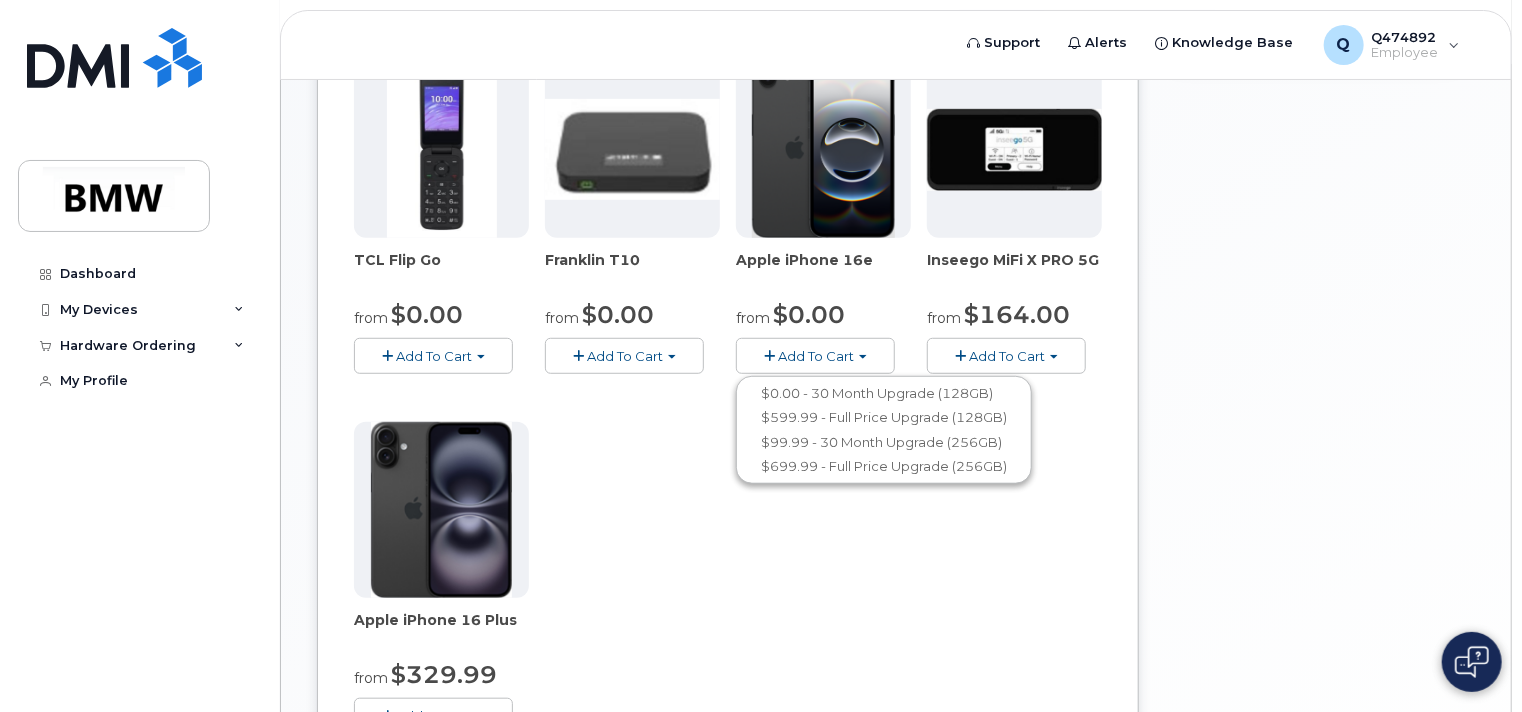 click on "Add To Cart" 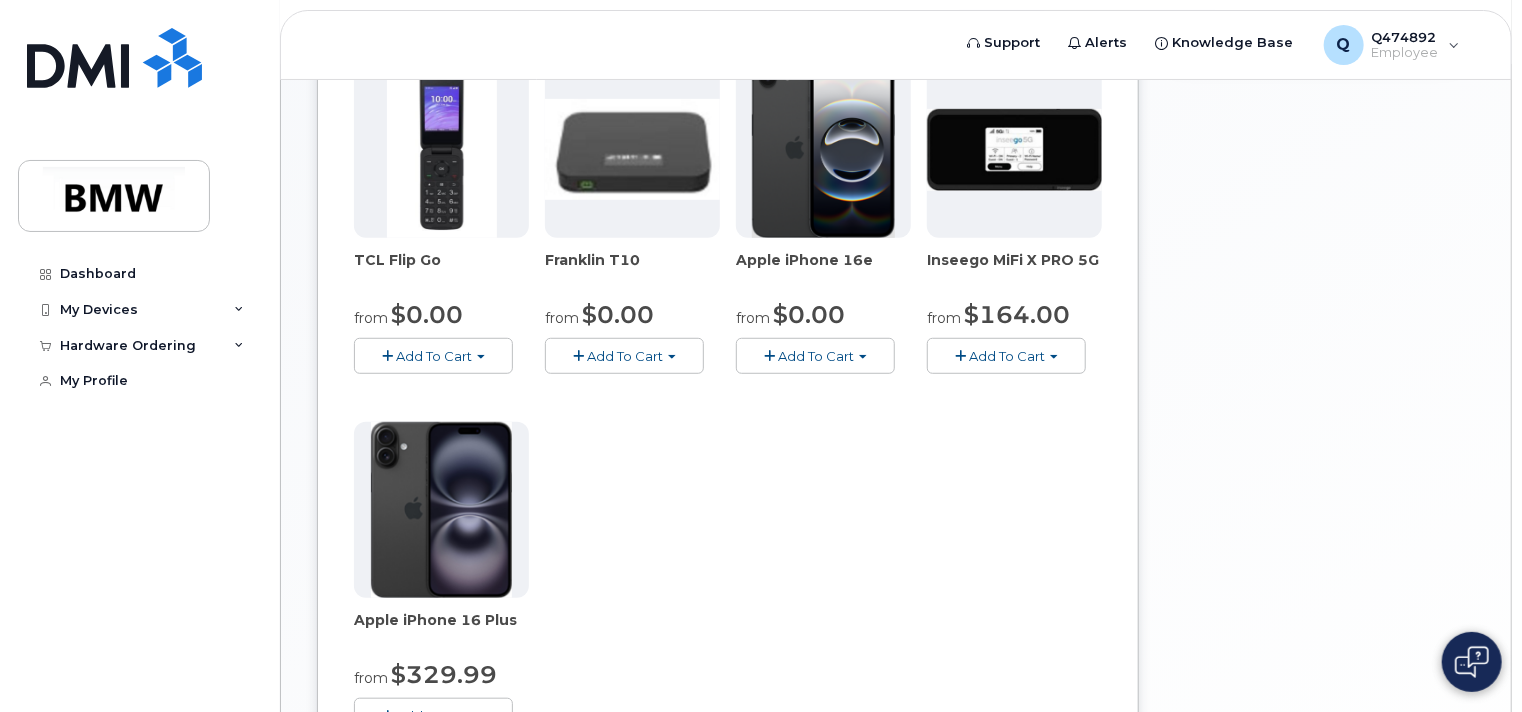 click 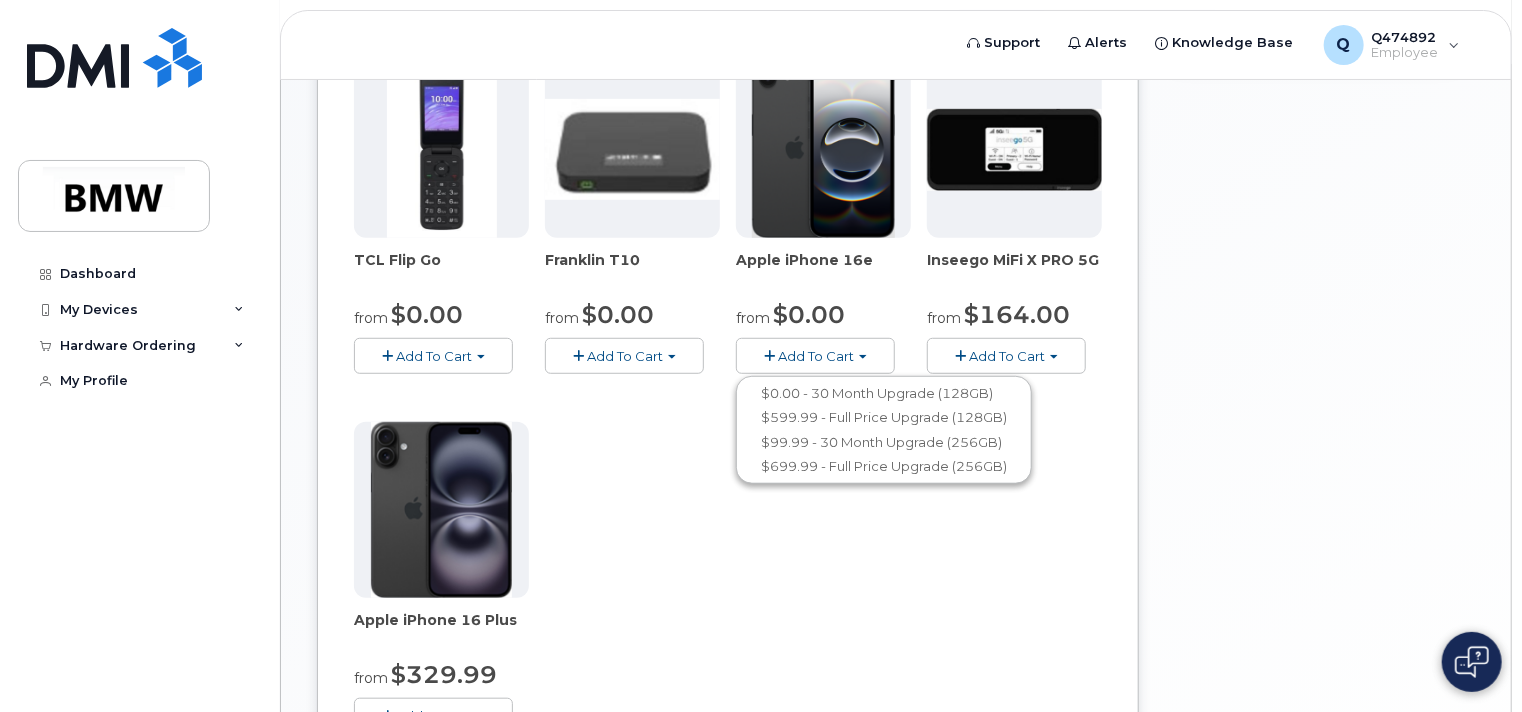 click 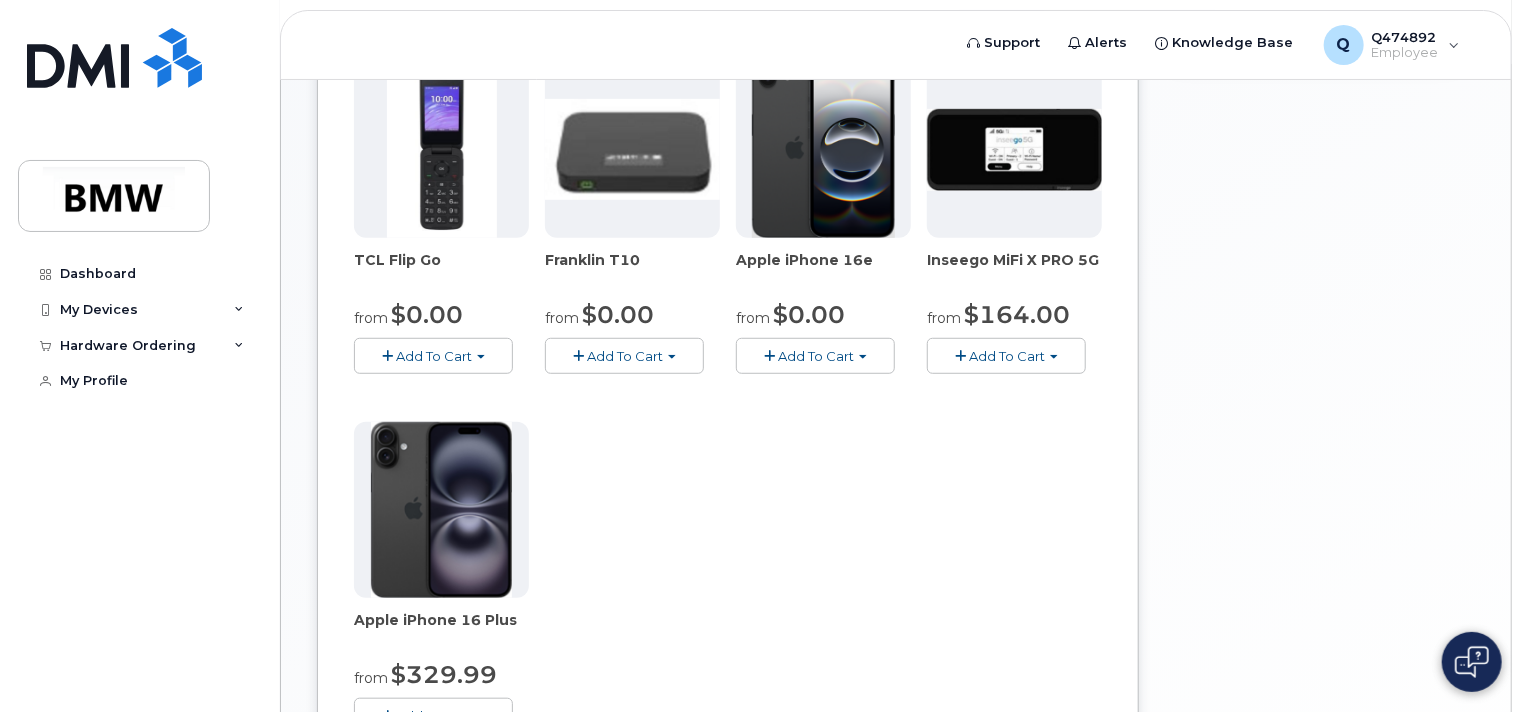 click on "Add To Cart" 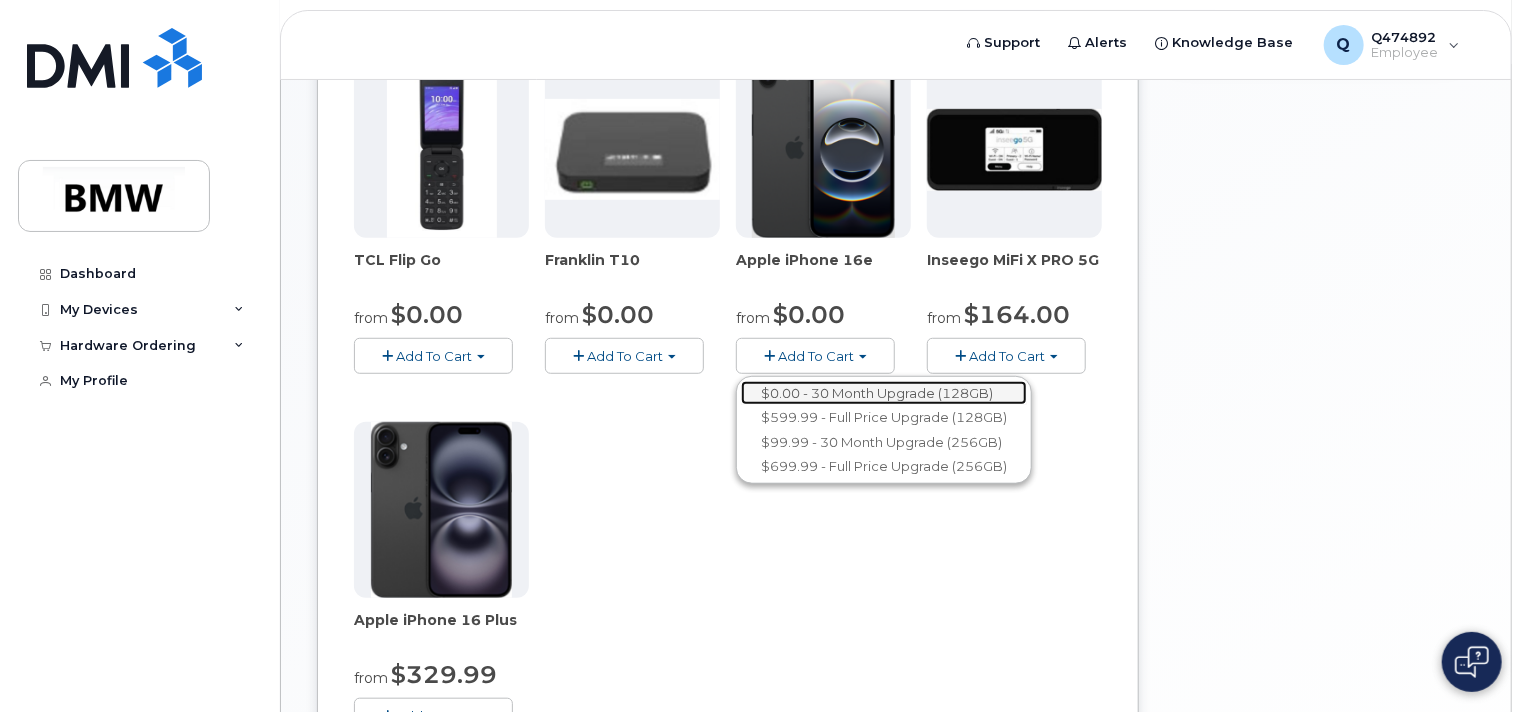 click on "$0.00 - 30 Month Upgrade (128GB)" 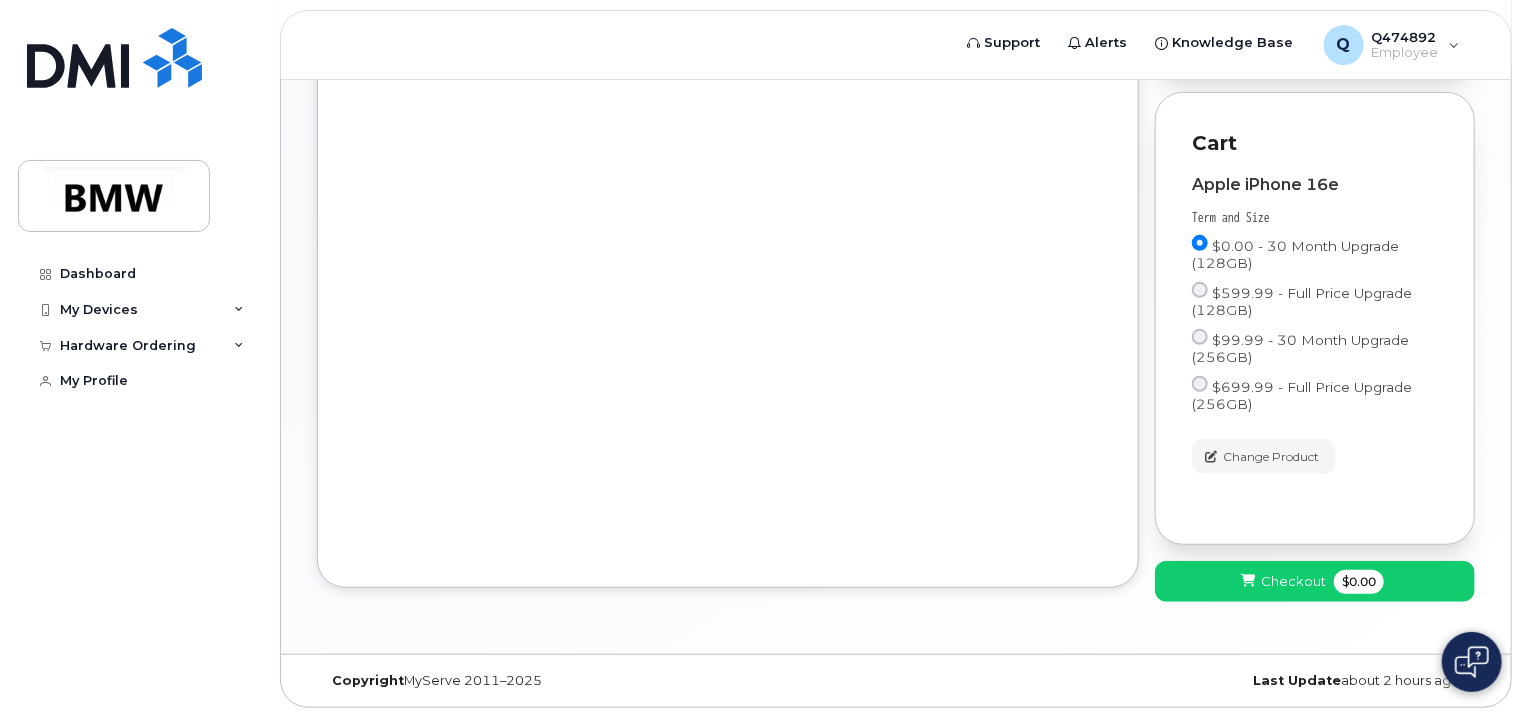 scroll, scrollTop: 493, scrollLeft: 0, axis: vertical 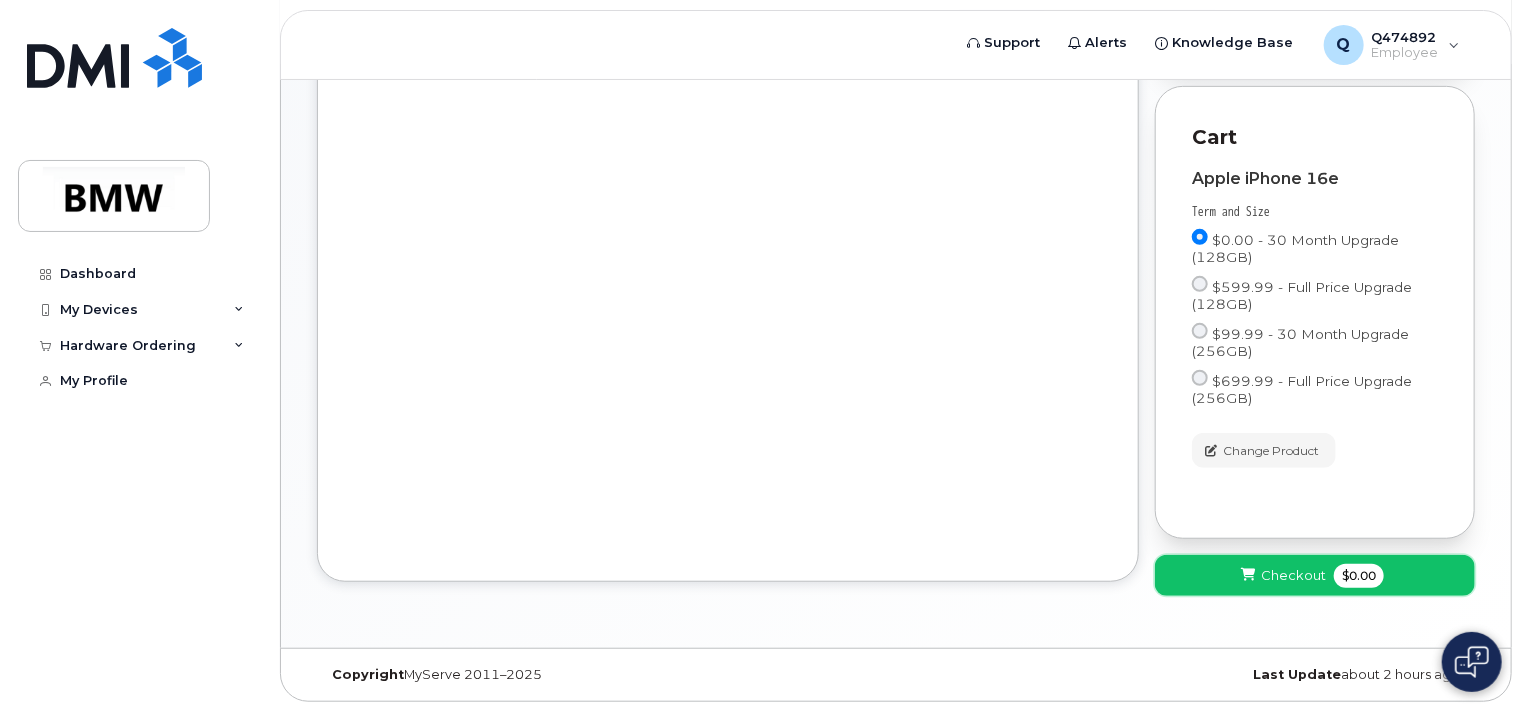 click on "Checkout" 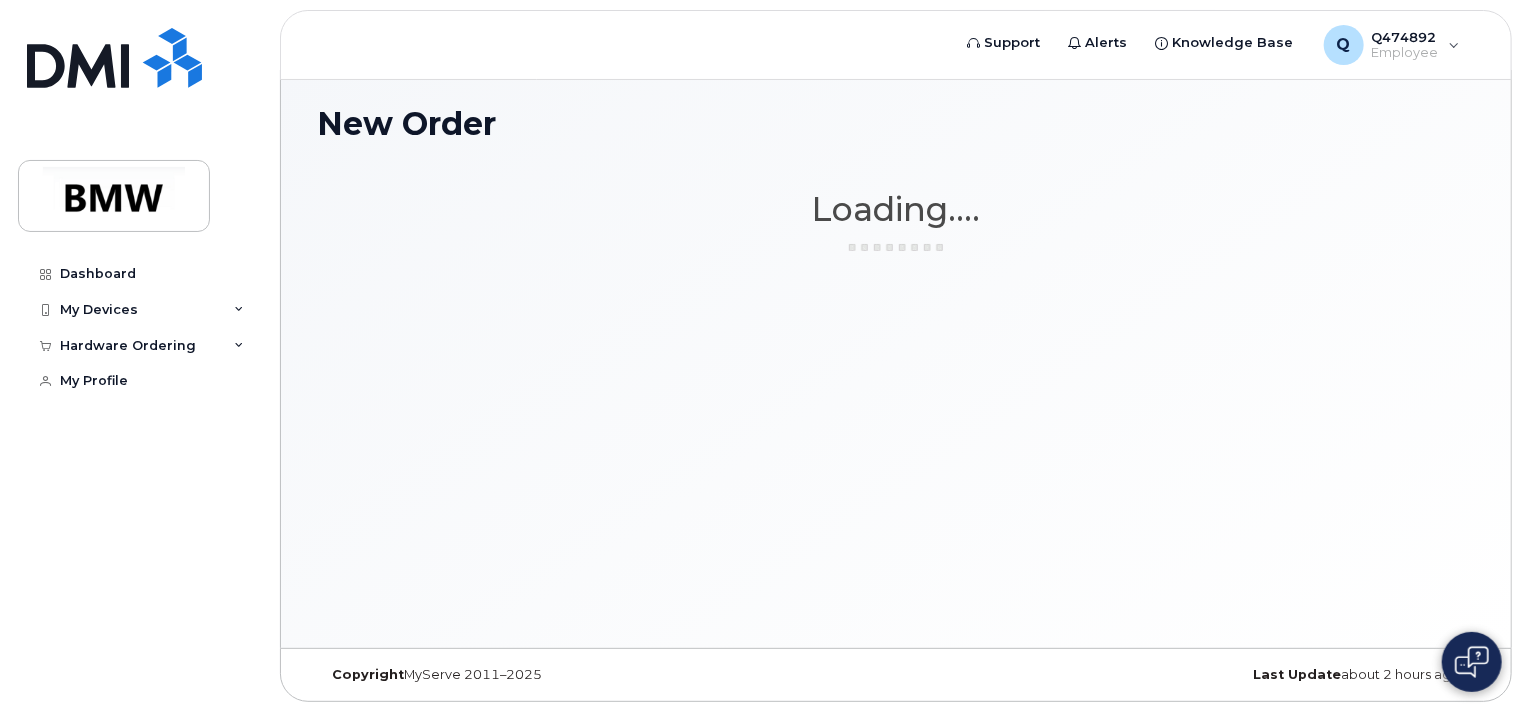 scroll, scrollTop: 9, scrollLeft: 0, axis: vertical 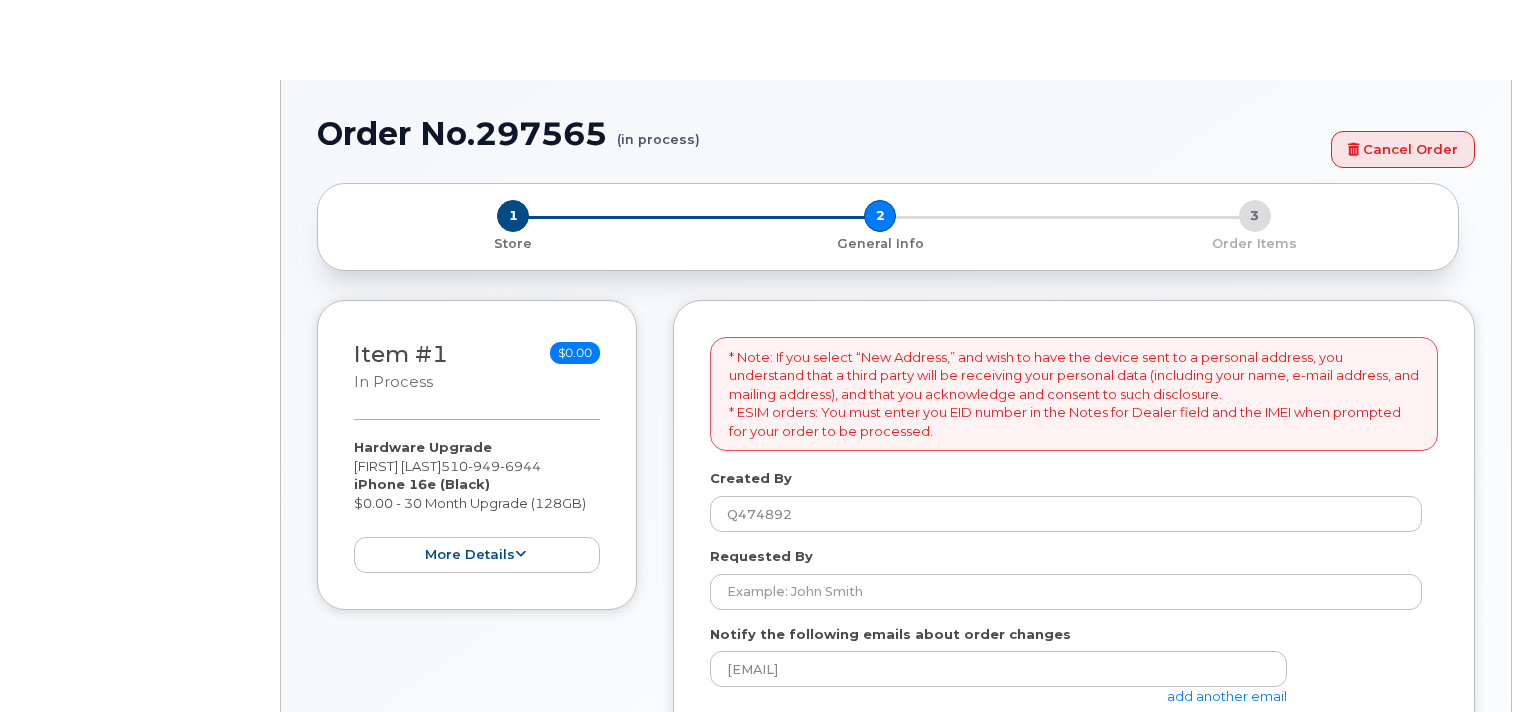 select 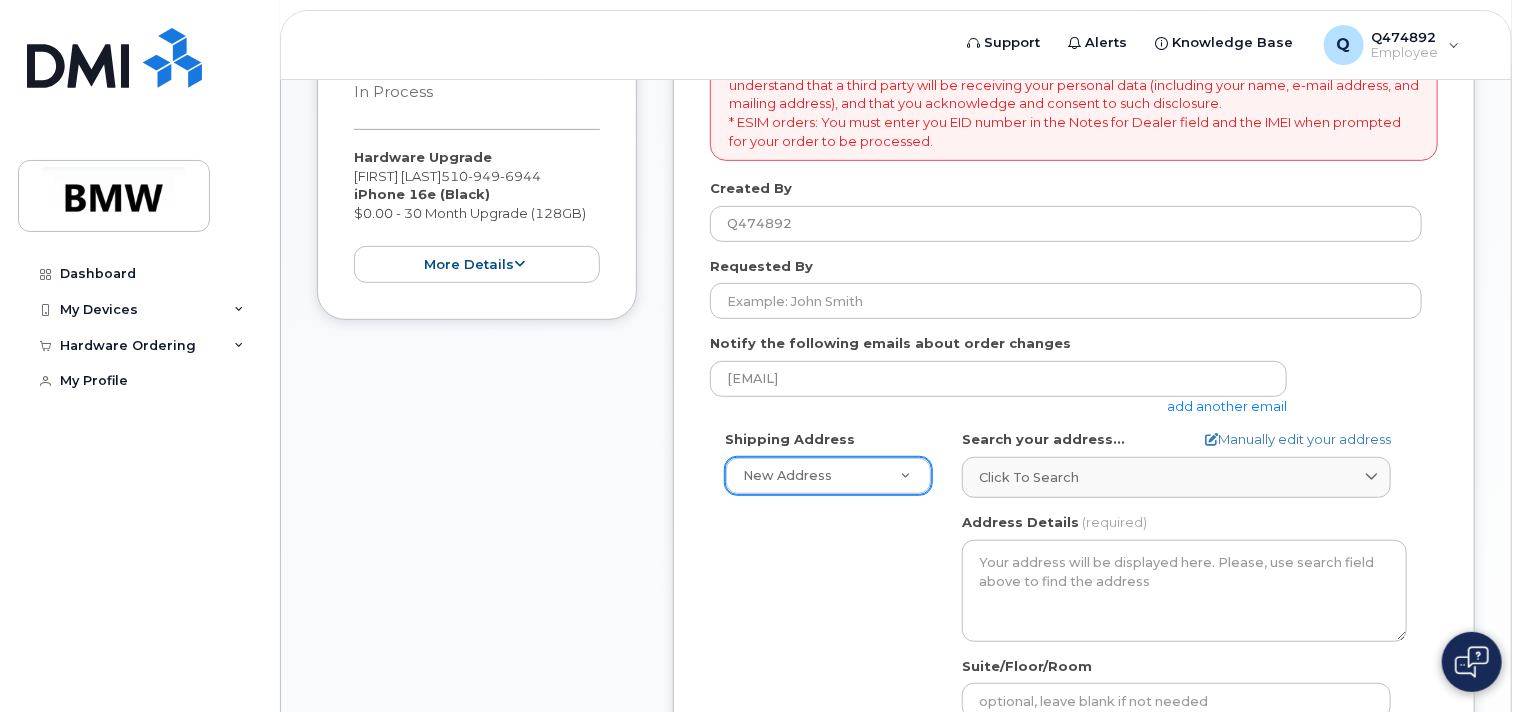 scroll, scrollTop: 276, scrollLeft: 0, axis: vertical 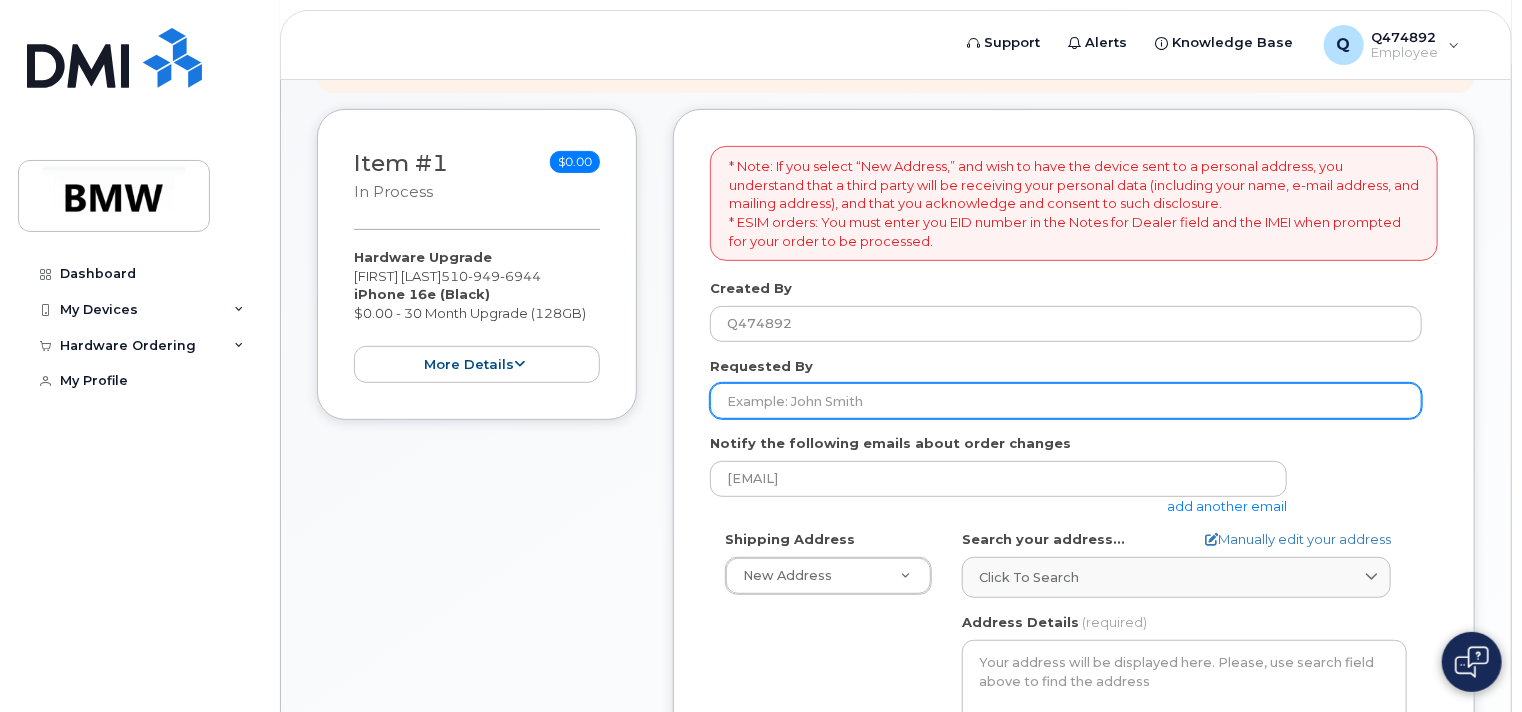 click on "Requested By" 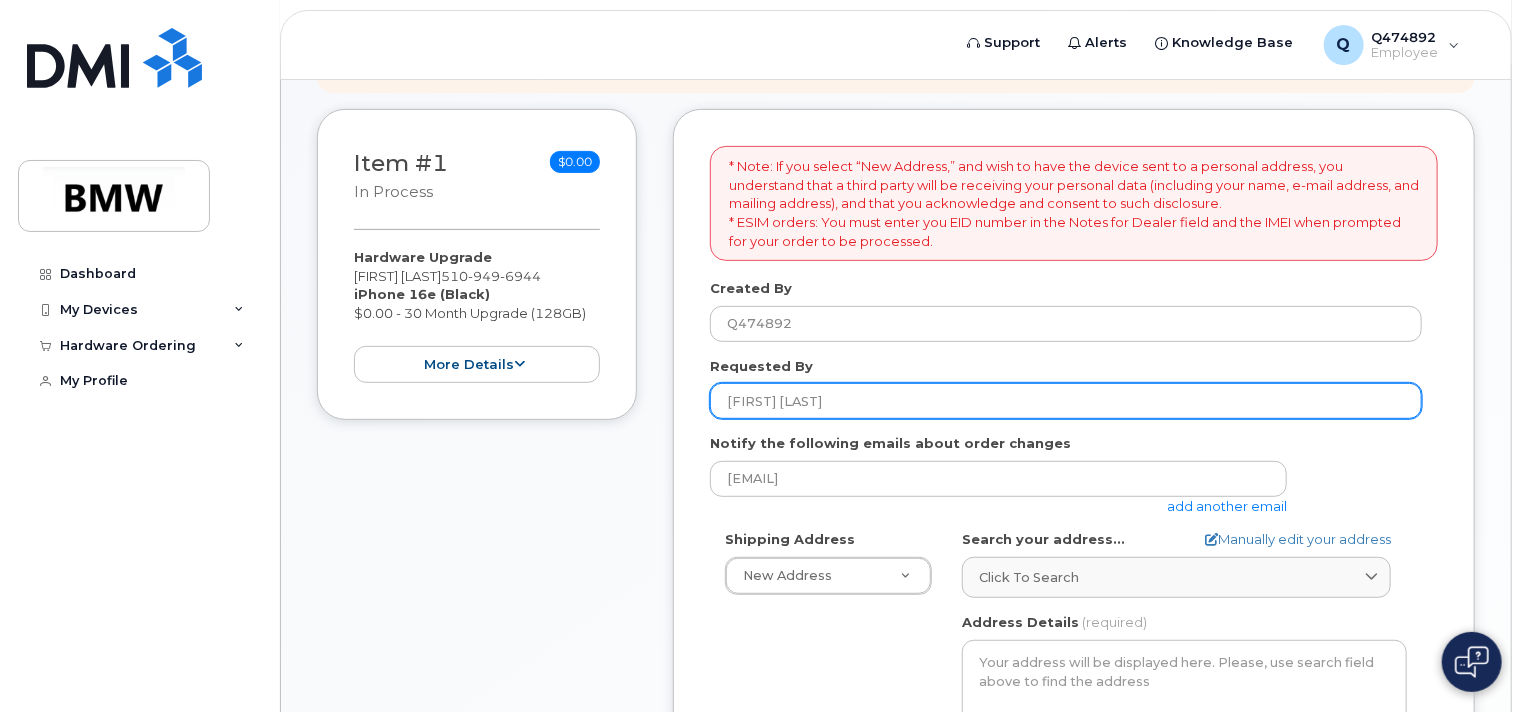 click on "carlos gonzalez" 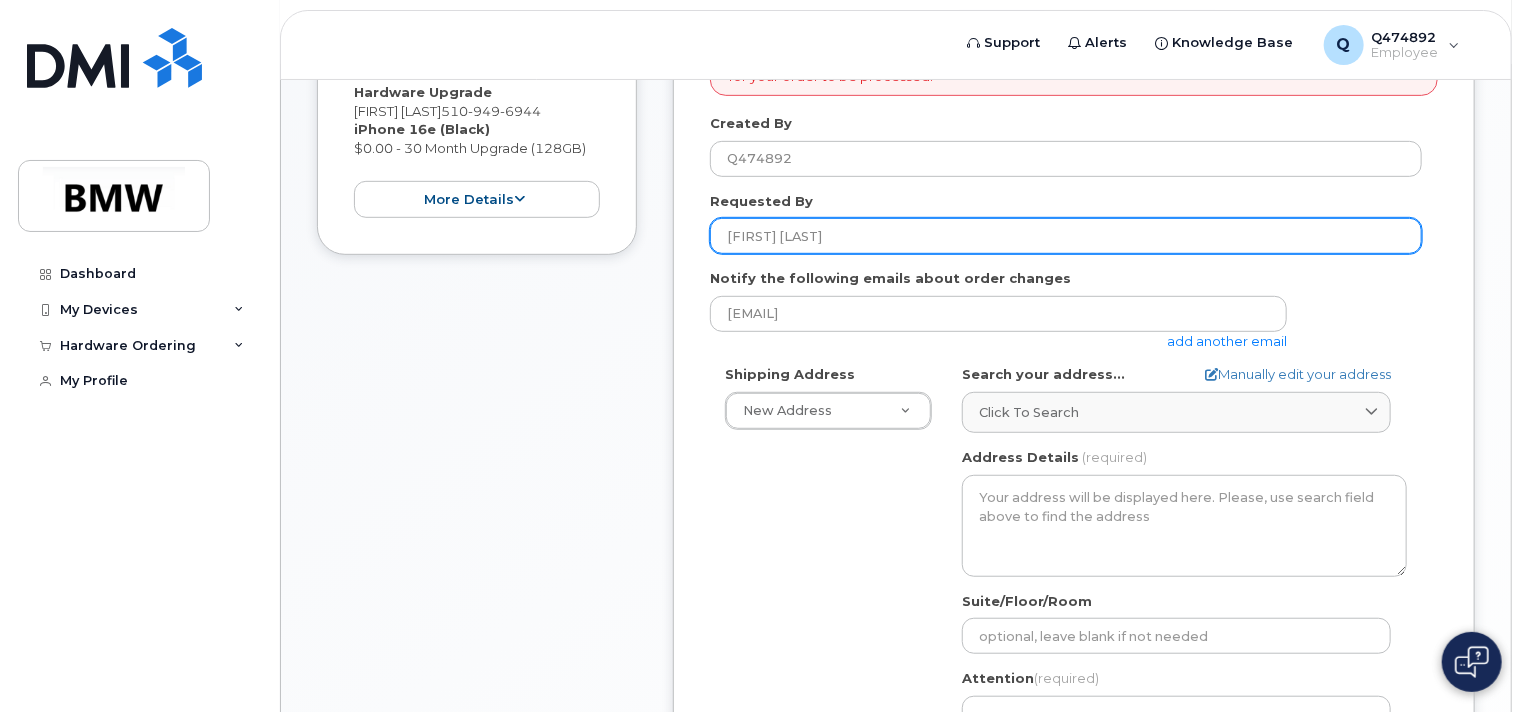 scroll, scrollTop: 476, scrollLeft: 0, axis: vertical 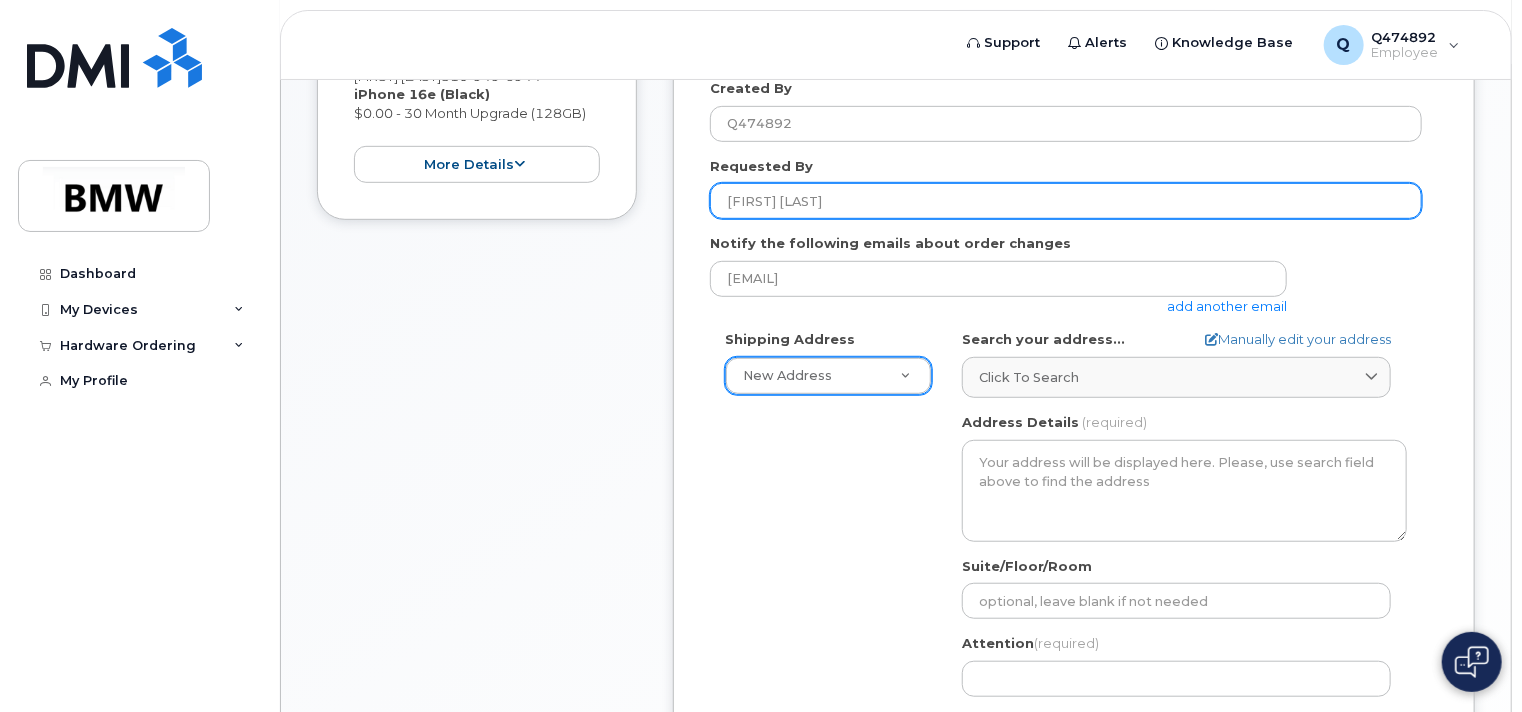 type on "[FIRST] [LAST]" 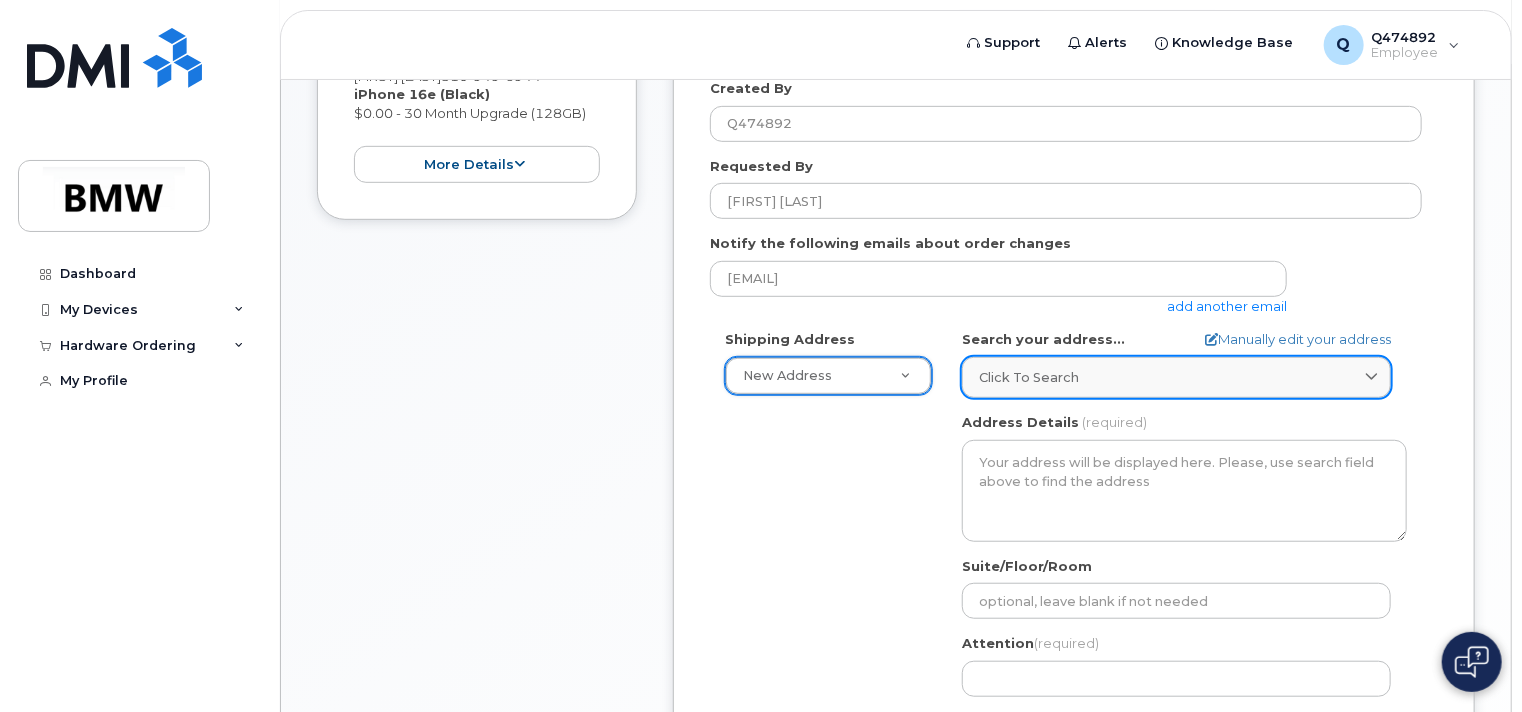 click 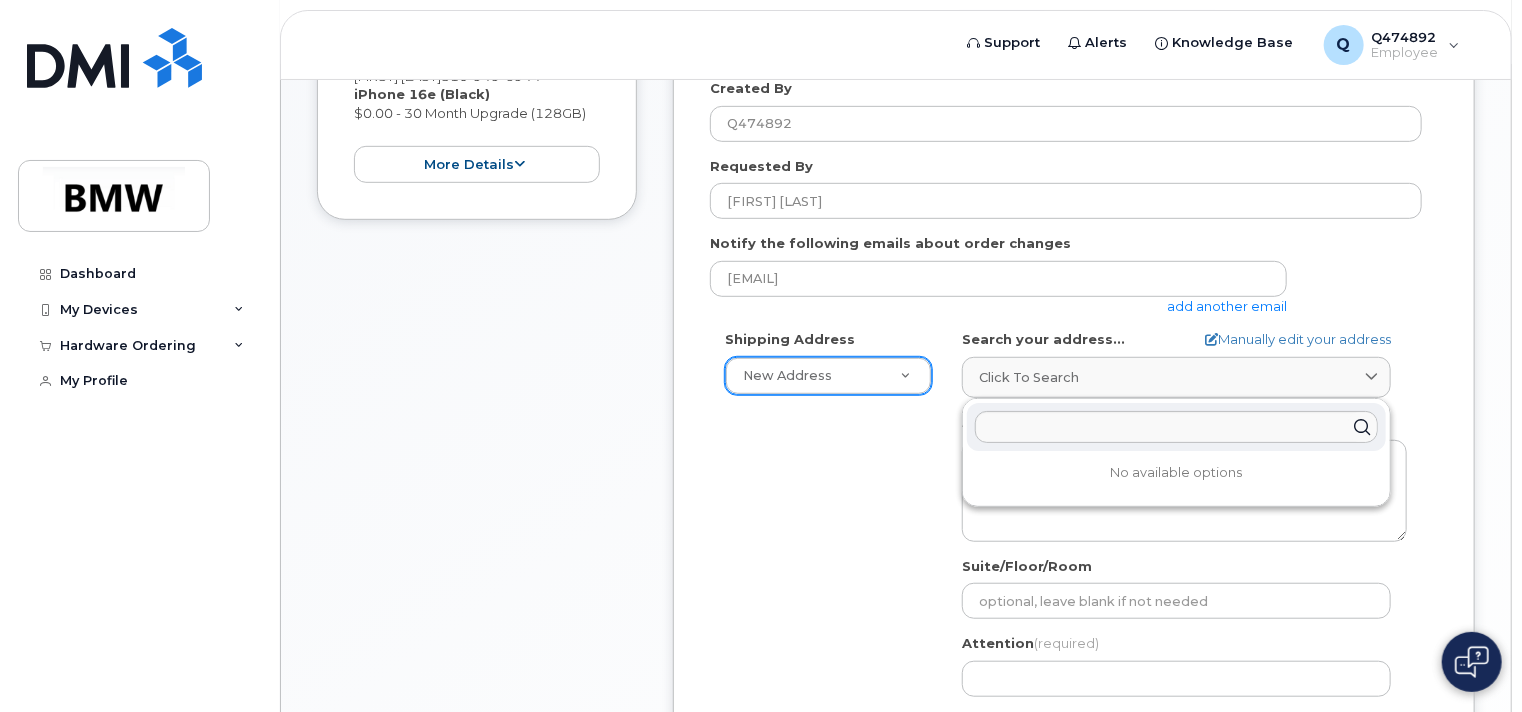 click on "Shipping Address
New Address     New Address BMW MC Plant BMW North America Financial Services ITRC
AB
Search your address...
Manually edit your address
Click to search No available options
Address Line
(required)
Lookup your address
State
(required)
Alabama
Alaska
American Samoa
Arizona
Arkansas
California
Colorado
Connecticut
Delaware
District of Columbia
Florida
Georgia
Guam
Hawaii
Idaho
Illinois
Indiana
Iowa
Kansas
Kentucky
Louisiana
Maine
Maryland
Massachusetts
Michigan
Minnesota
Mississippi
Missouri
Montana
Nebraska
Nevada
New Hampshire
New Jersey
New Mexico
New York
North Carolina
North Dakota
Ohio
Oklahoma
Oregon
Pennsylvania
Puerto Rico
Rhode Island
South Carolina
South Dakota
Tennessee
Texas
Utah
Vermont
Virginia
Virgin Islands
Washington
West Virginia
Wisconsin
Wyoming
City
(required)
AB, USA" 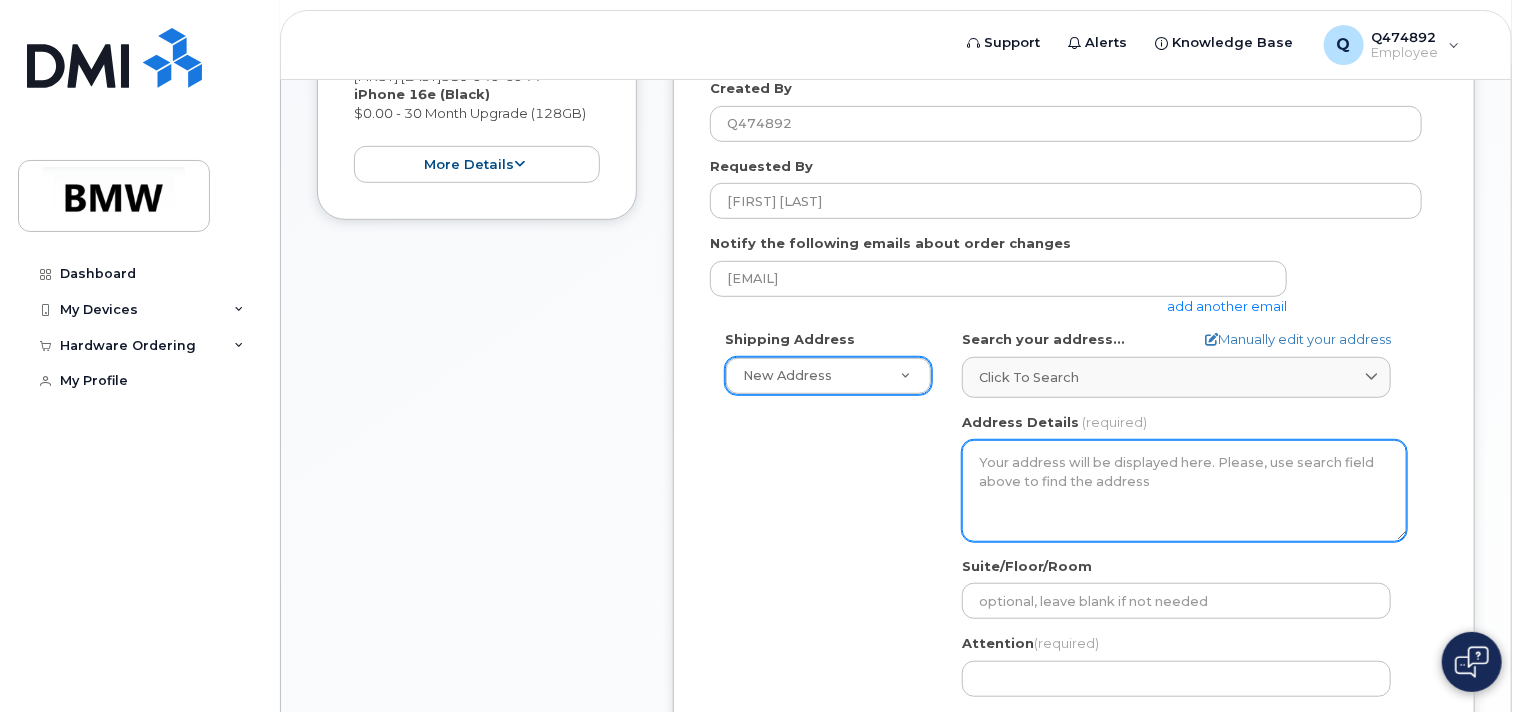 click on "Address Details" 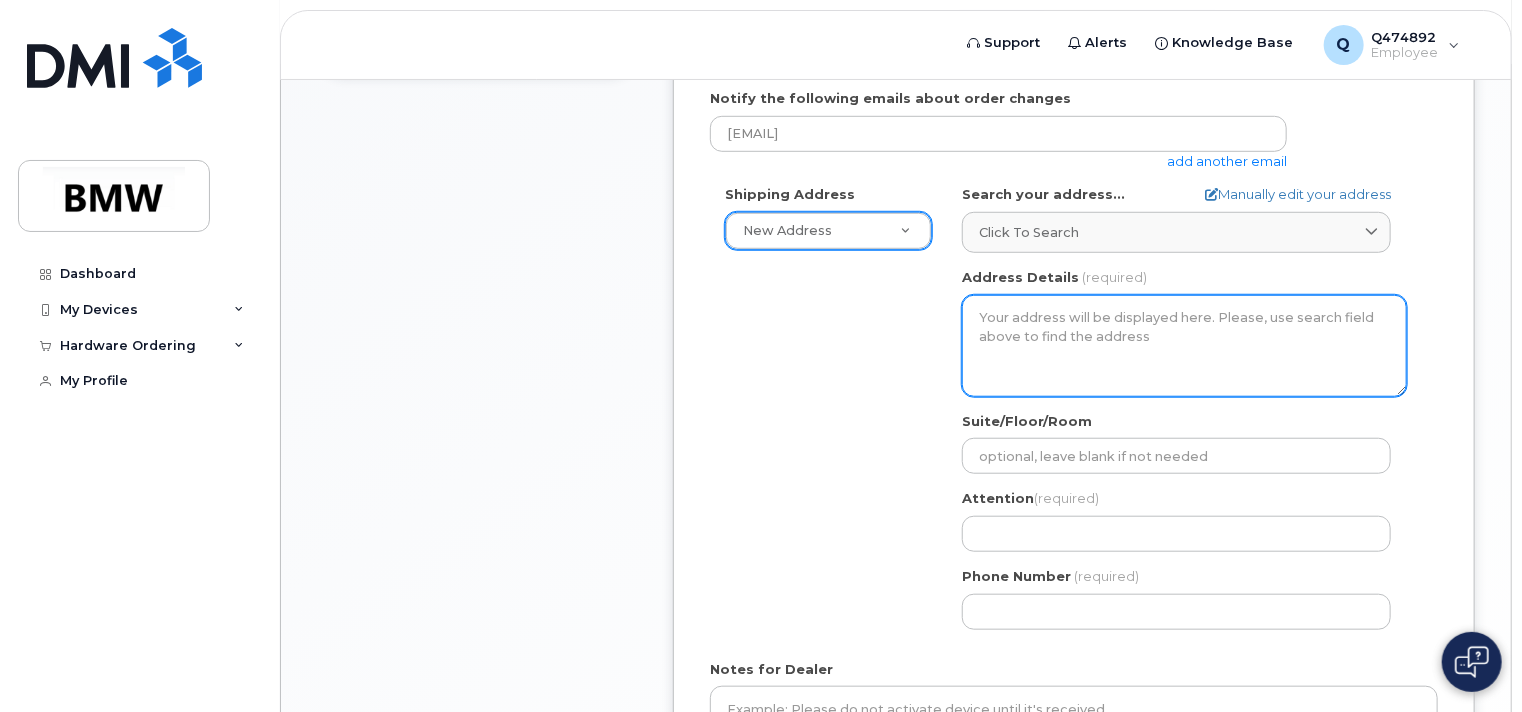 scroll, scrollTop: 476, scrollLeft: 0, axis: vertical 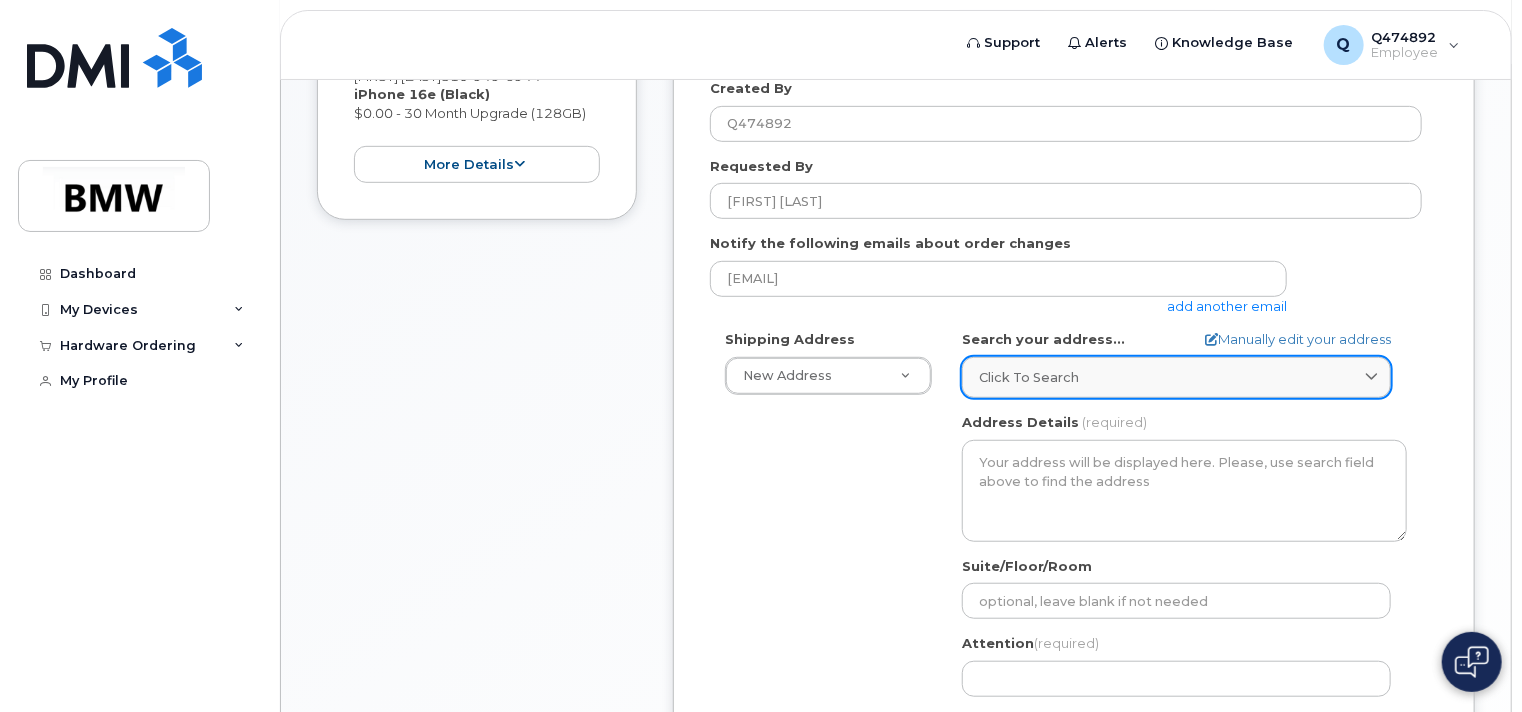 click 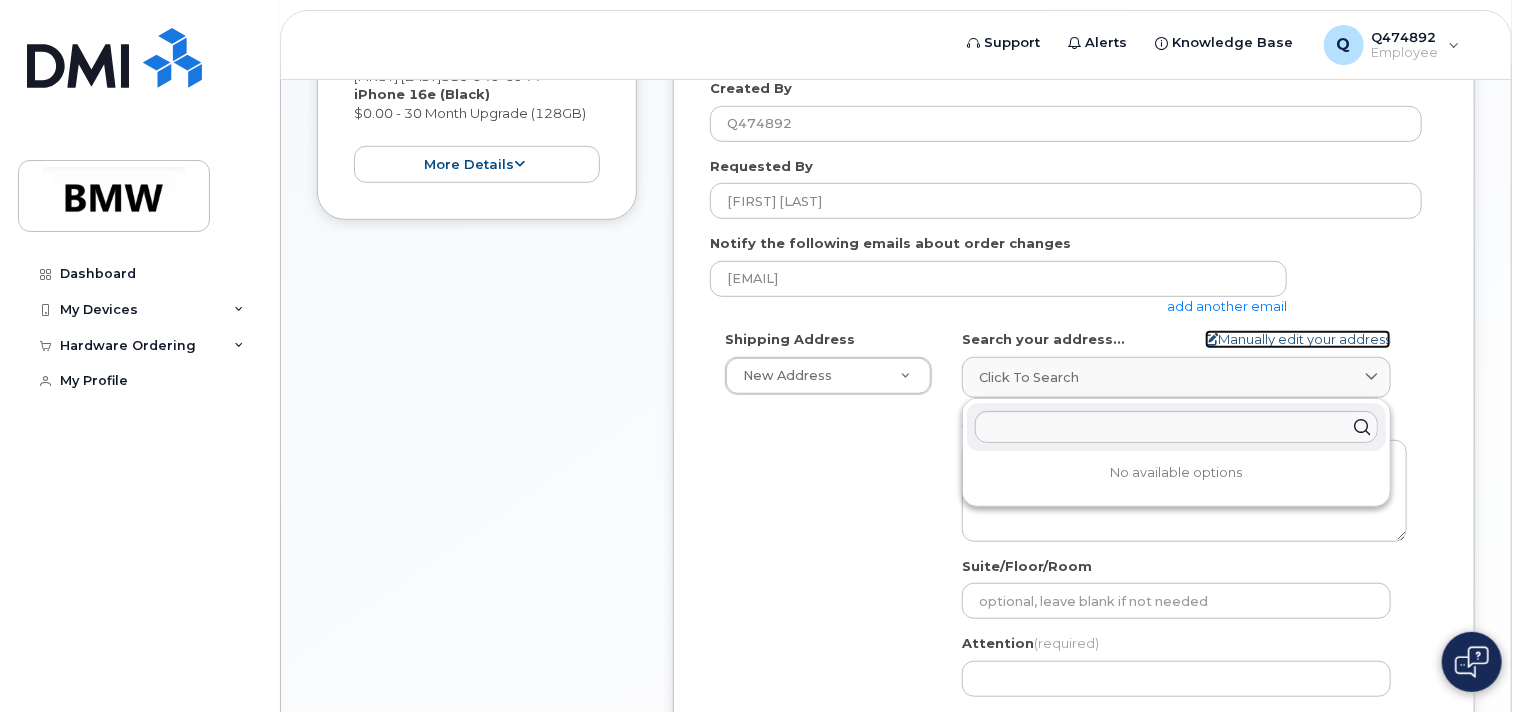 click 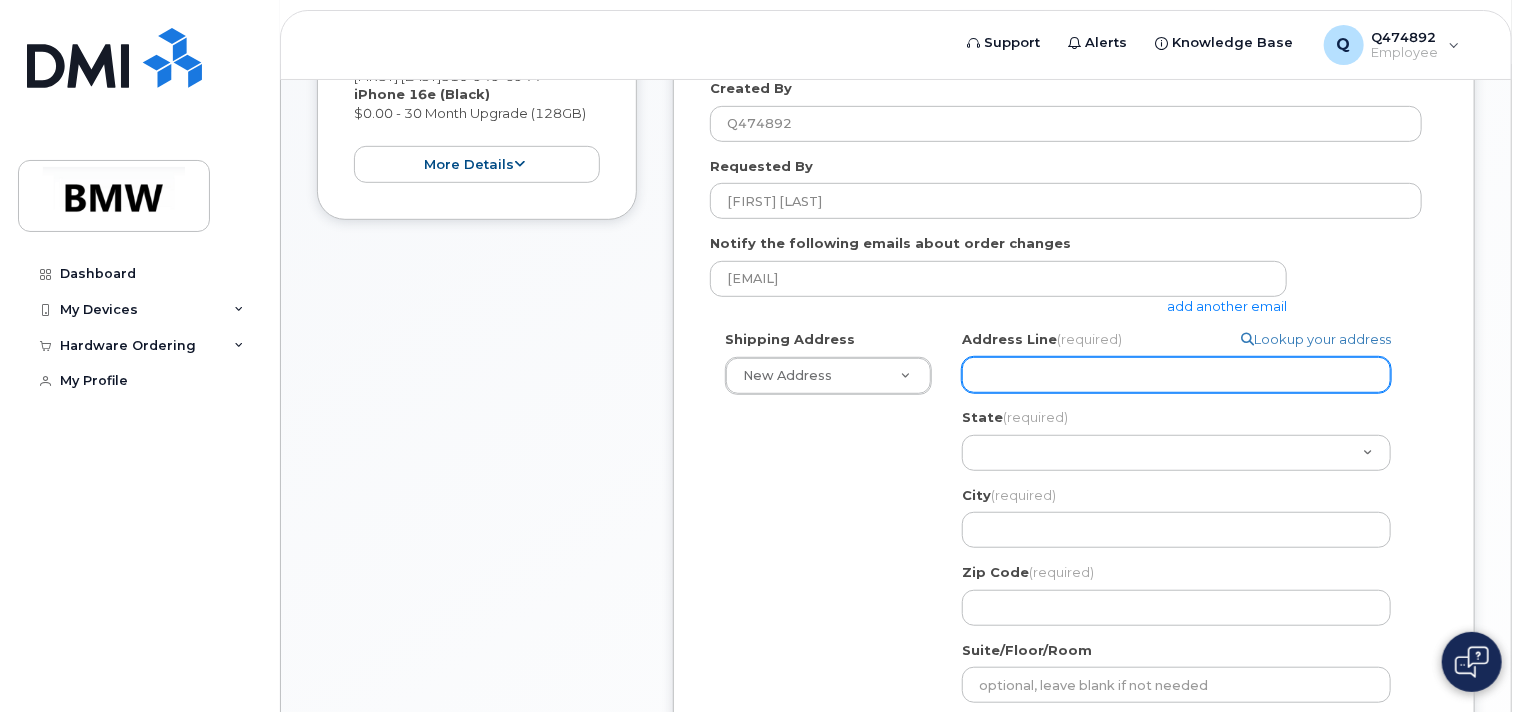 click on "Address Line
(required)" 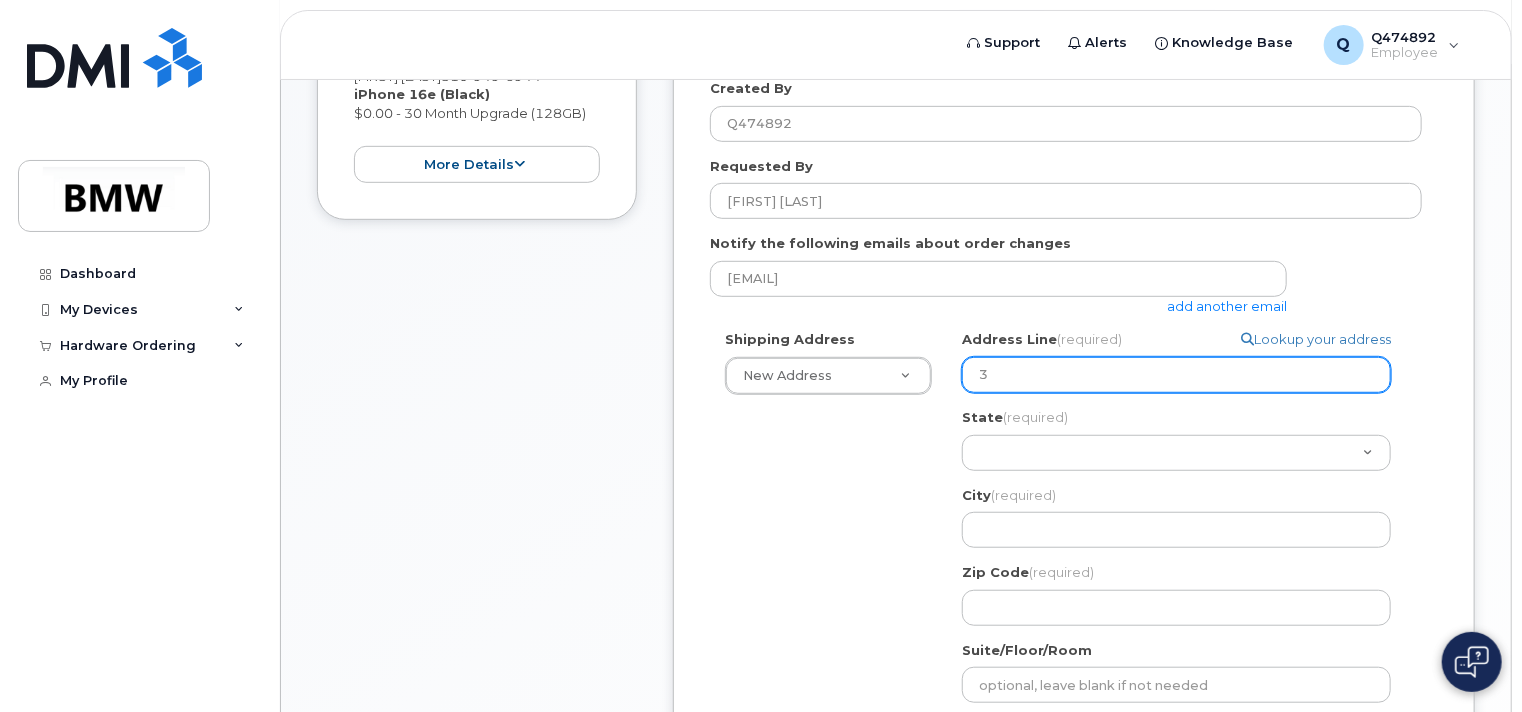 select 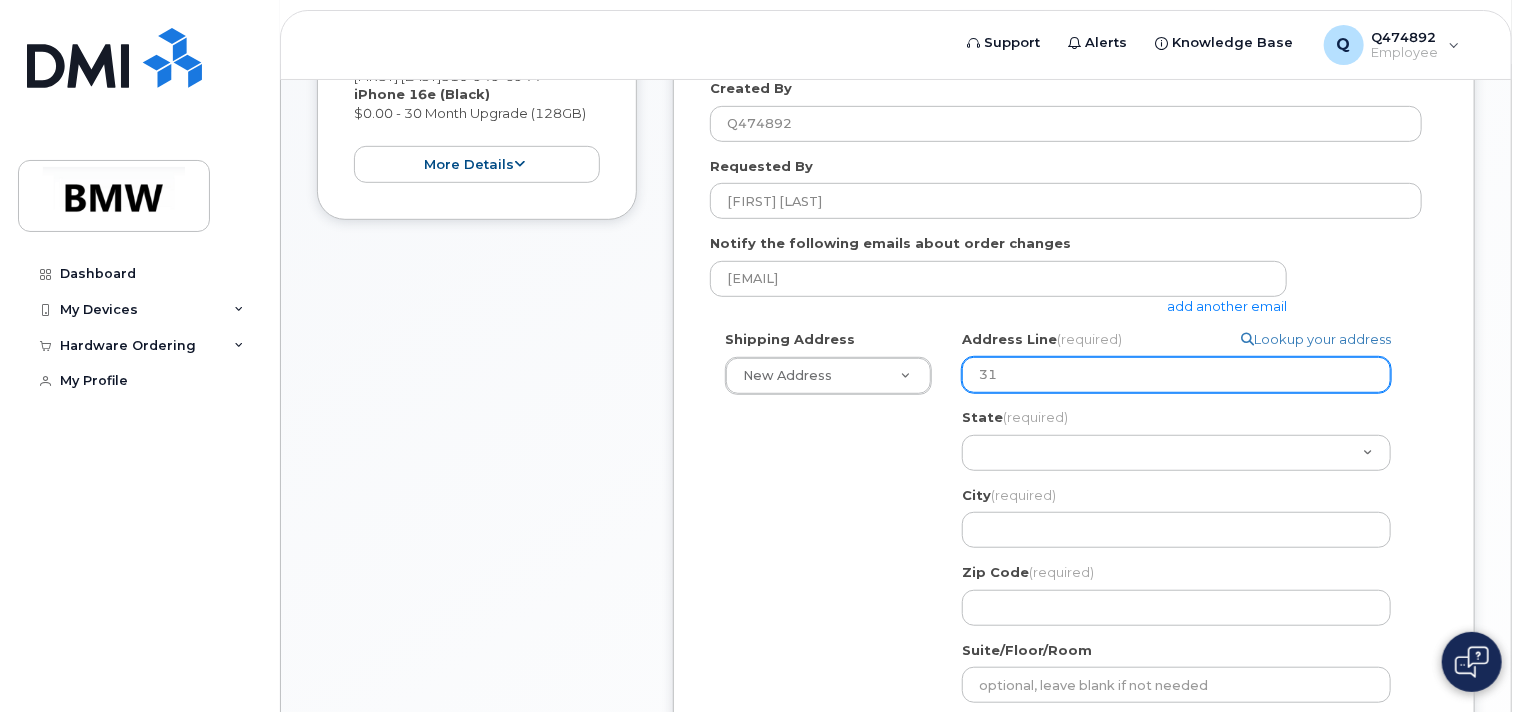 select 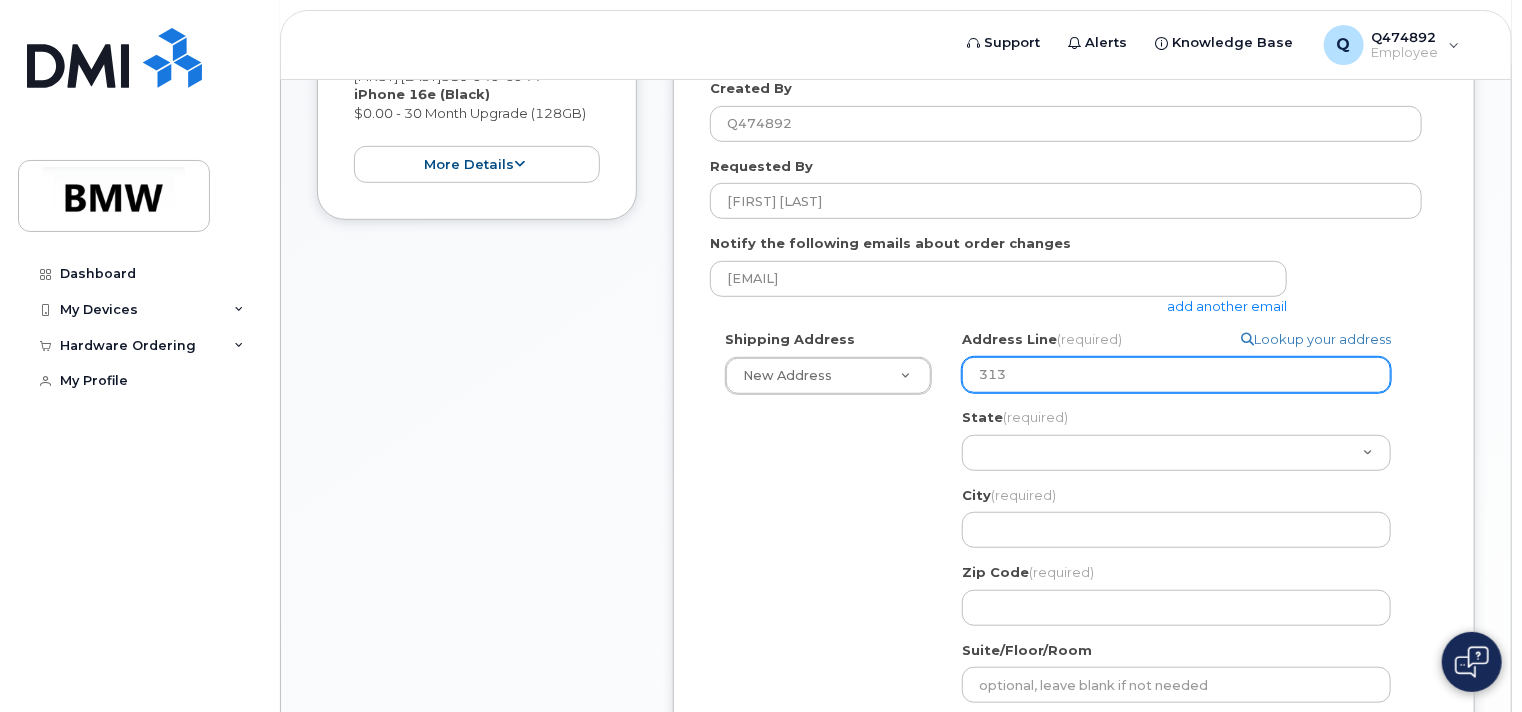 type on "313" 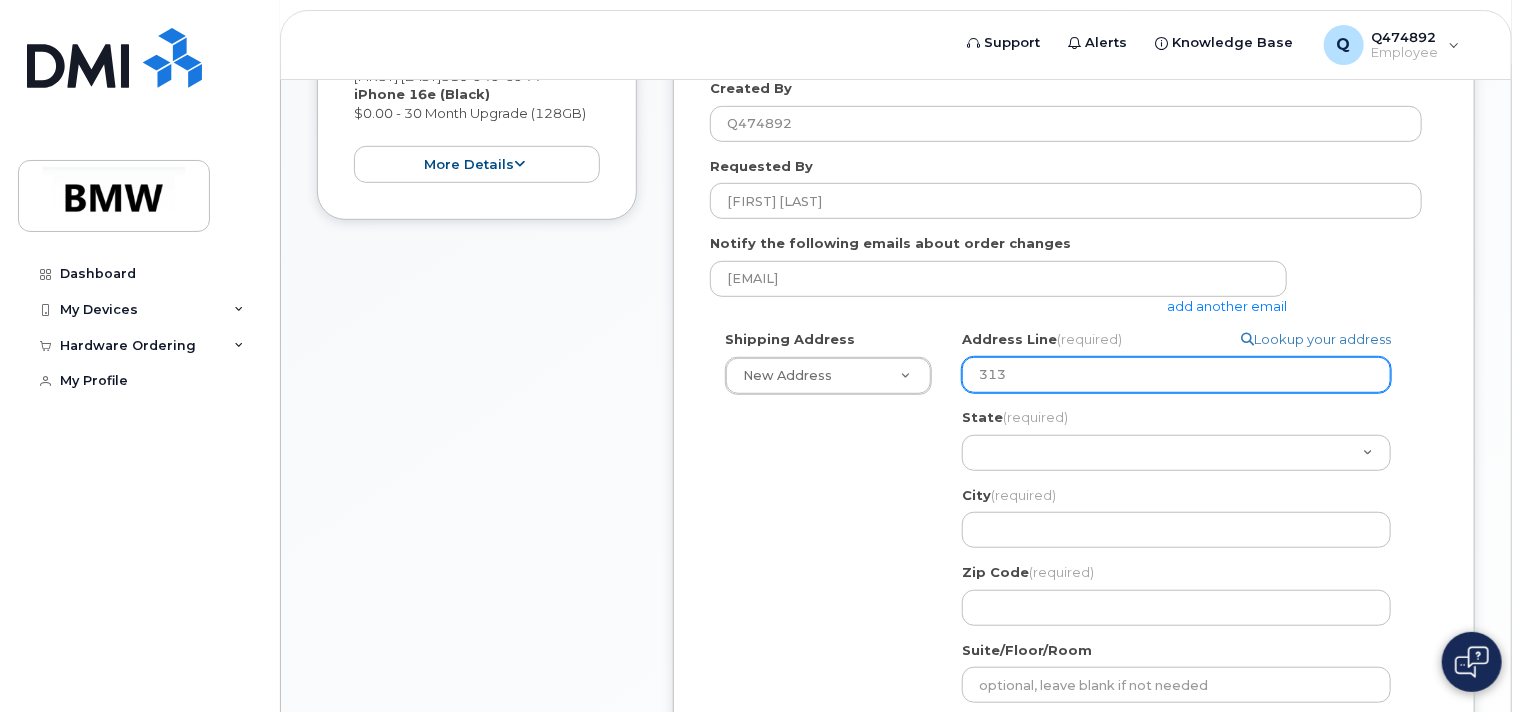 type on "313 G" 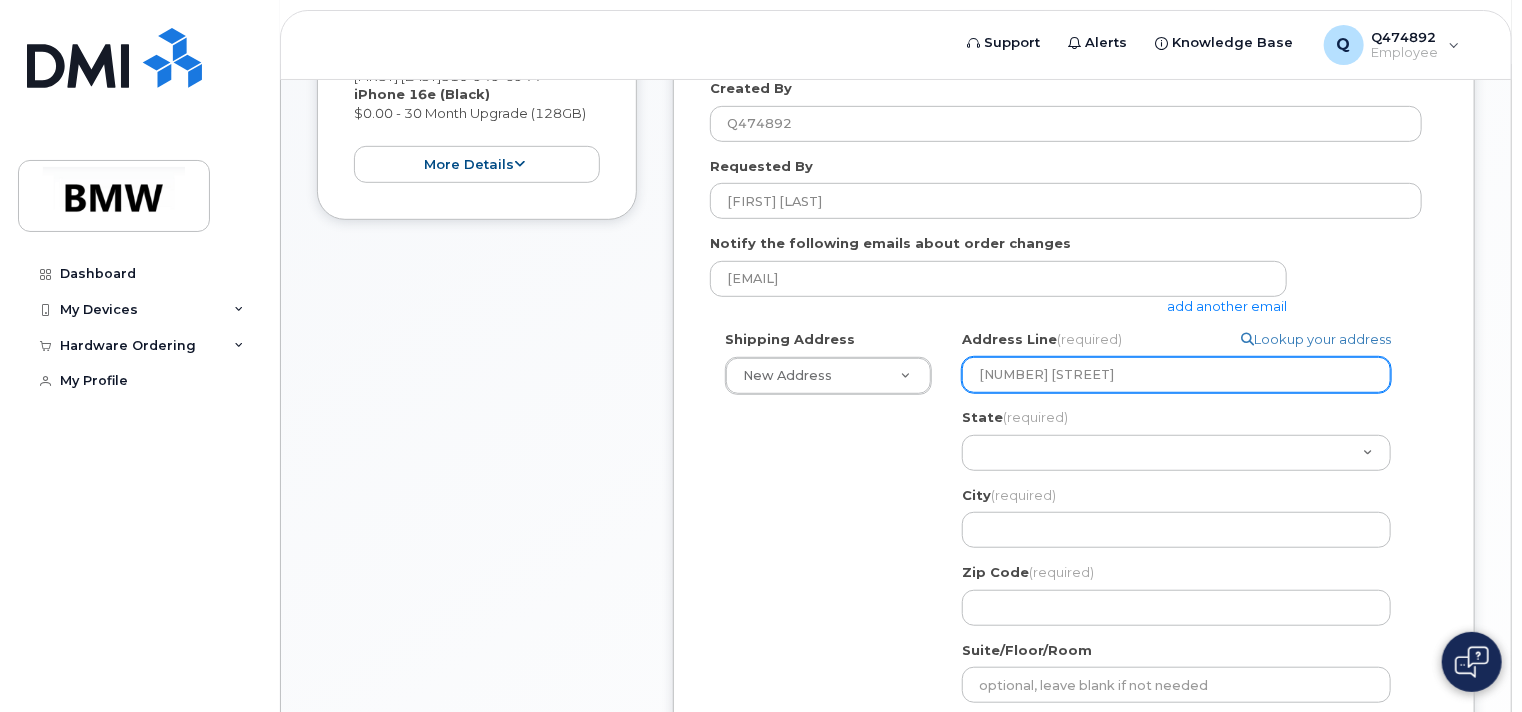 select 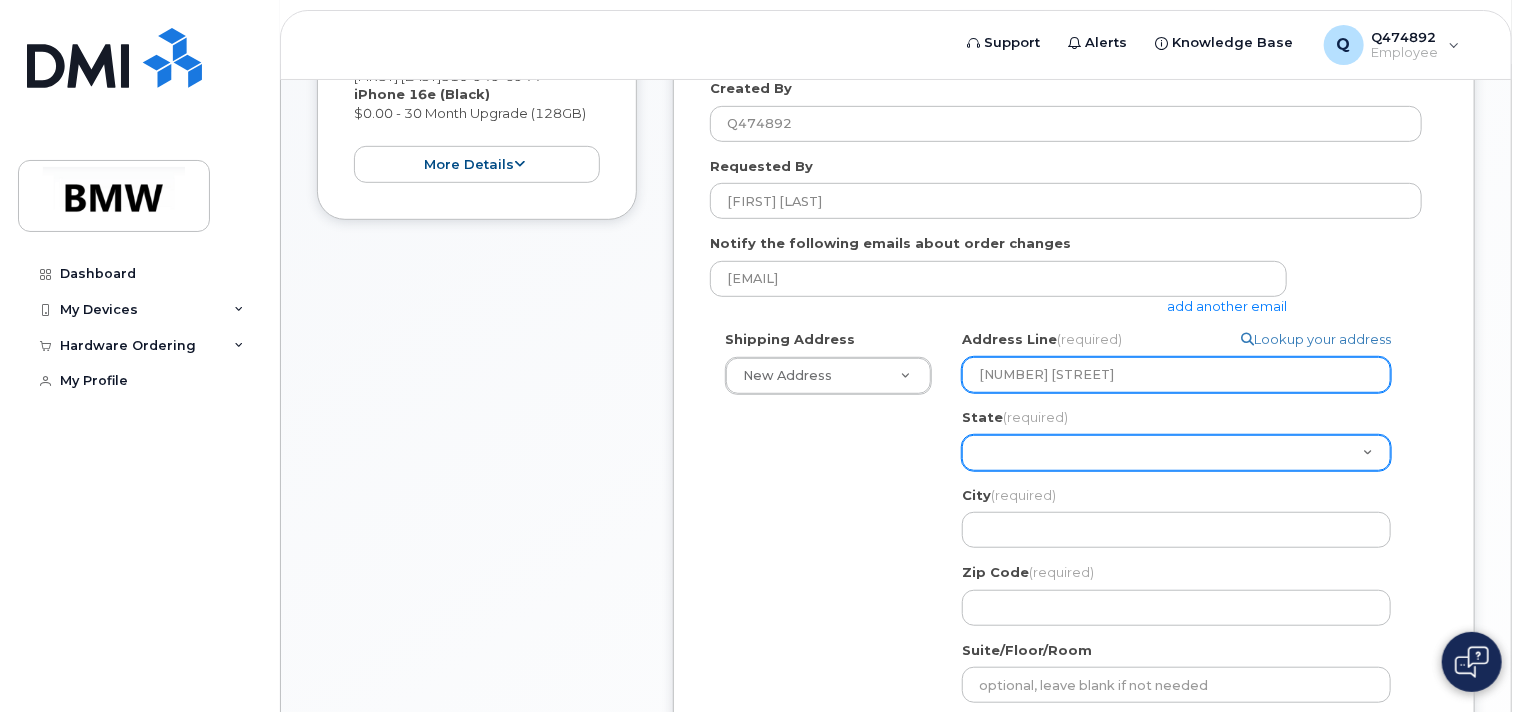 type on "313 Grenadine Way" 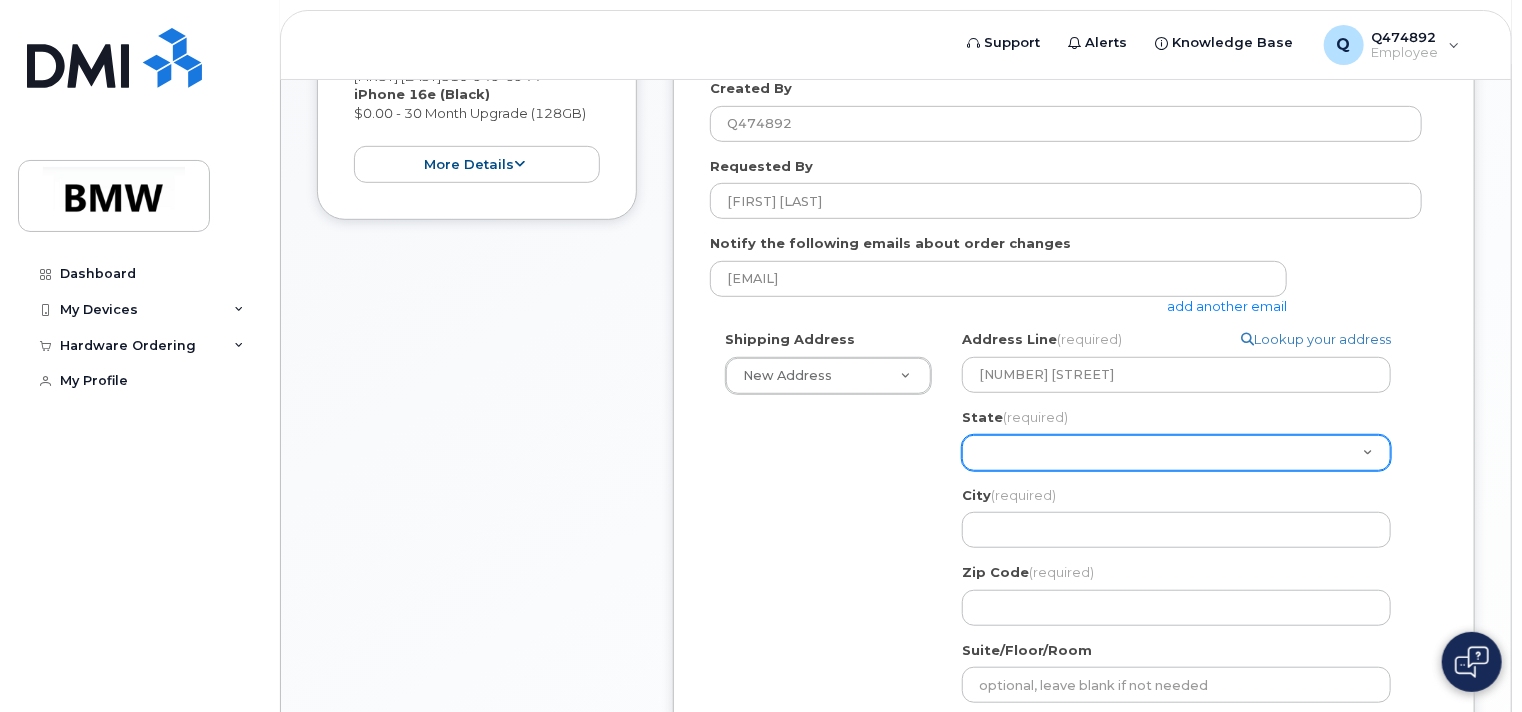 click on "Alabama
Alaska
American Samoa
Arizona
Arkansas
California
Colorado
Connecticut
Delaware
District of Columbia
Florida
Georgia
Guam
Hawaii
Idaho
Illinois
Indiana
Iowa
Kansas
Kentucky
Louisiana
Maine
Maryland
Massachusetts
Michigan
Minnesota
Mississippi
Missouri
Montana
Nebraska
Nevada
New Hampshire
New Jersey
New Mexico
New York
North Carolina
North Dakota
Ohio
Oklahoma
Oregon
Pennsylvania
Puerto Rico
Rhode Island
South Carolina
South Dakota
Tennessee
Texas
Utah
Vermont
Virginia
Virgin Islands
Washington
West Virginia
Wisconsin
Wyoming" 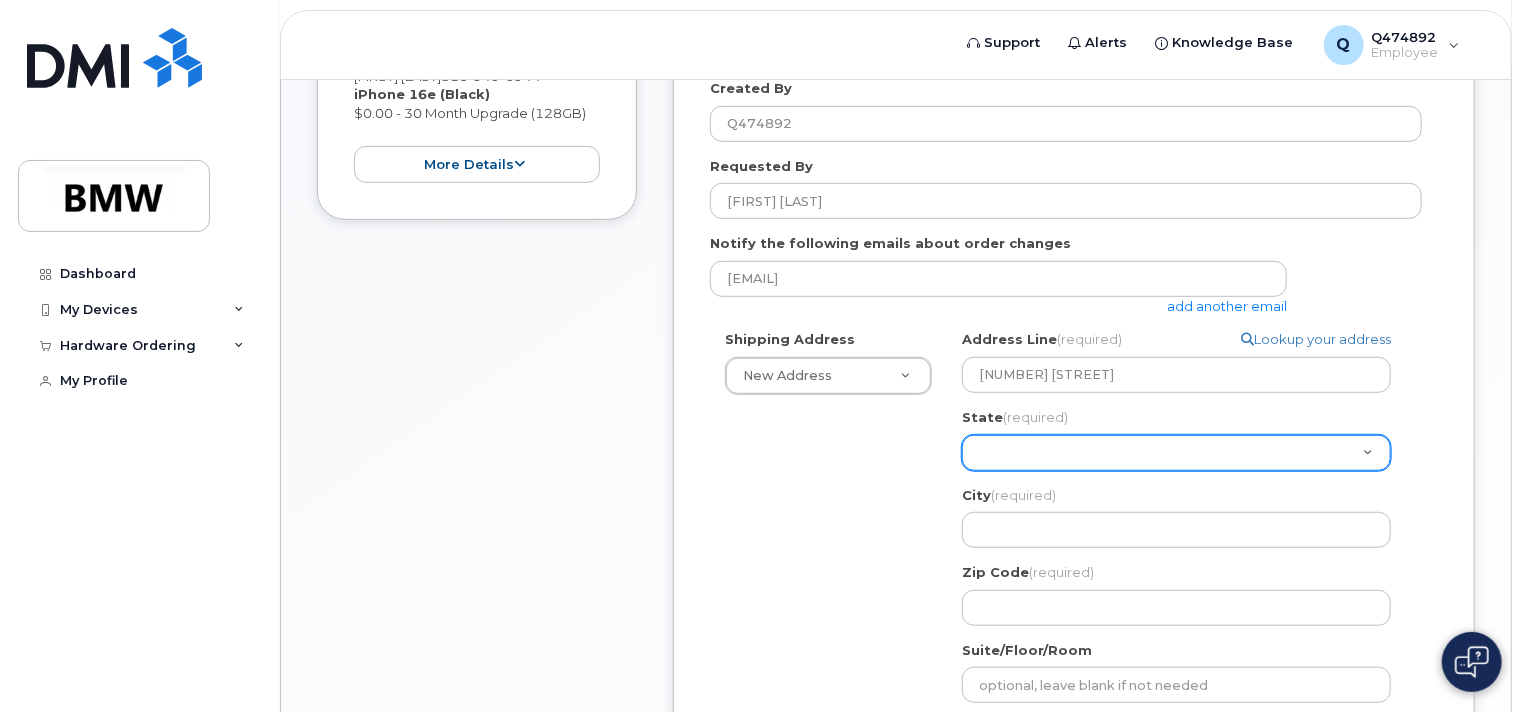 select on "CA" 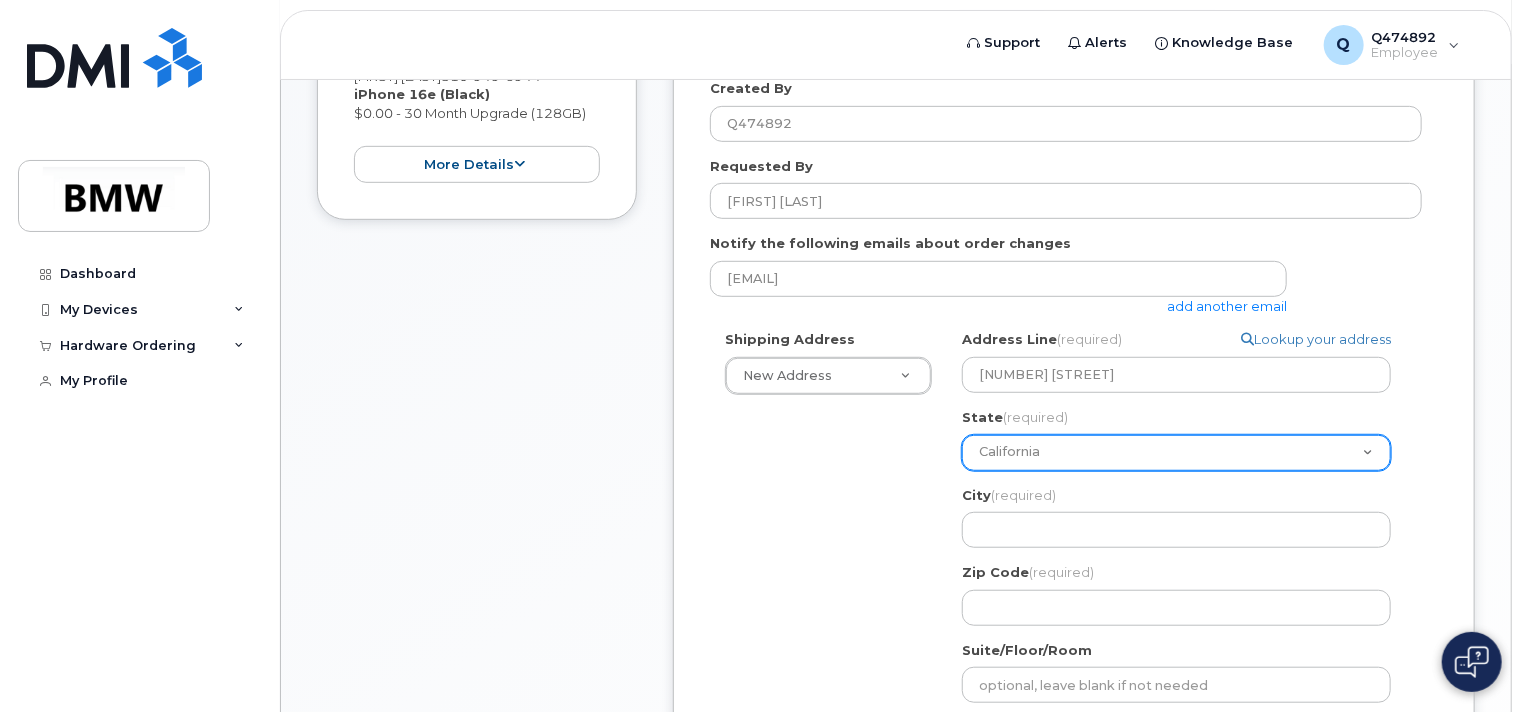click on "Alabama
Alaska
American Samoa
Arizona
Arkansas
California
Colorado
Connecticut
Delaware
District of Columbia
Florida
Georgia
Guam
Hawaii
Idaho
Illinois
Indiana
Iowa
Kansas
Kentucky
Louisiana
Maine
Maryland
Massachusetts
Michigan
Minnesota
Mississippi
Missouri
Montana
Nebraska
Nevada
New Hampshire
New Jersey
New Mexico
New York
North Carolina
North Dakota
Ohio
Oklahoma
Oregon
Pennsylvania
Puerto Rico
Rhode Island
South Carolina
South Dakota
Tennessee
Texas
Utah
Vermont
Virginia
Virgin Islands
Washington
West Virginia
Wisconsin
Wyoming" 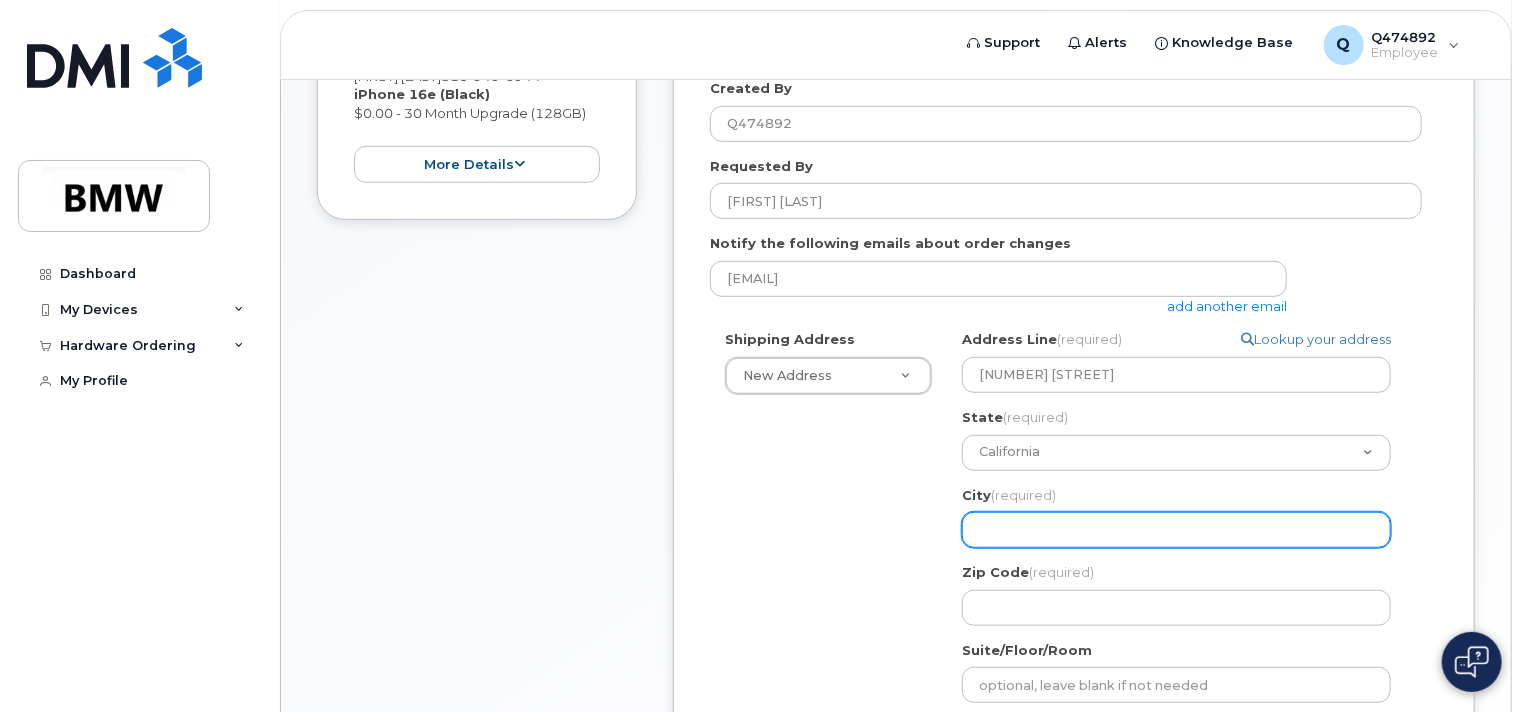 click on "City
(required)" 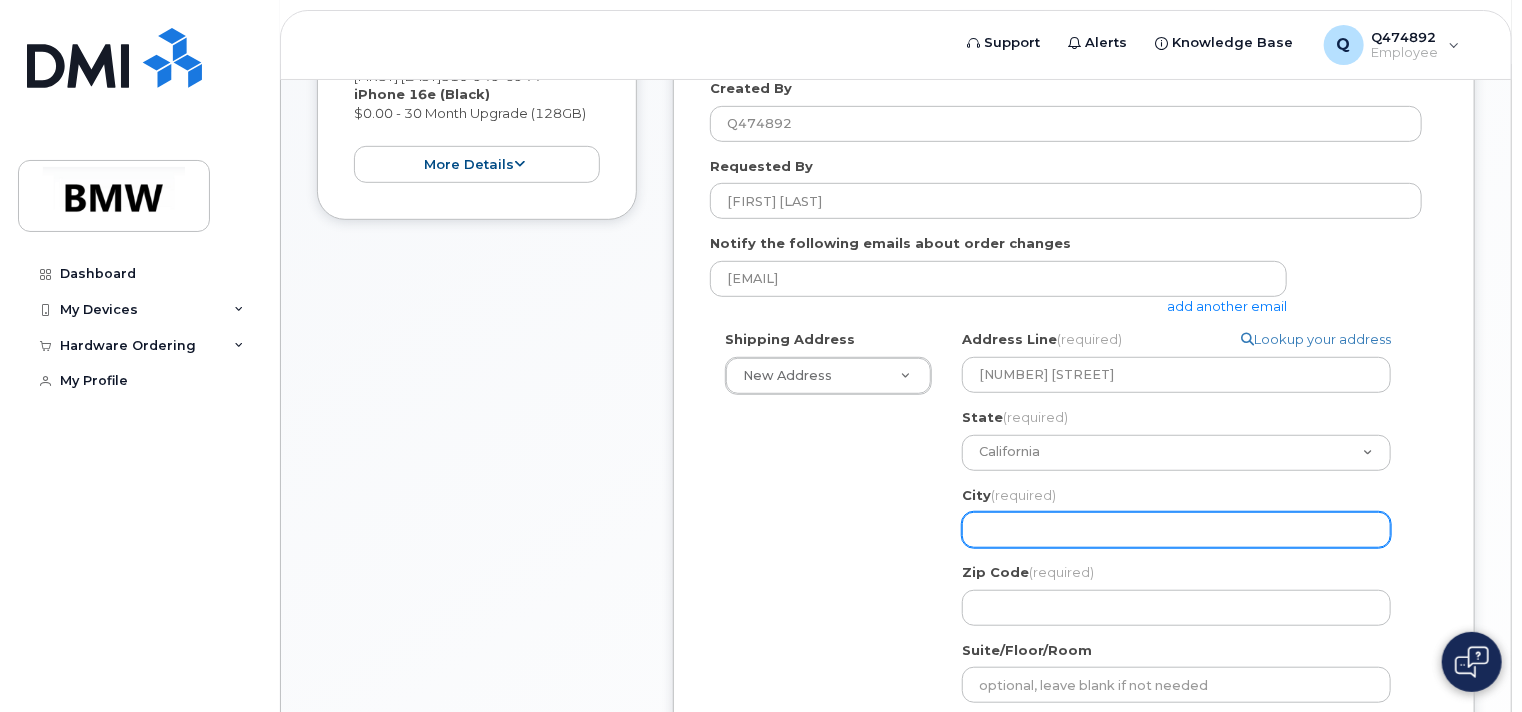 select 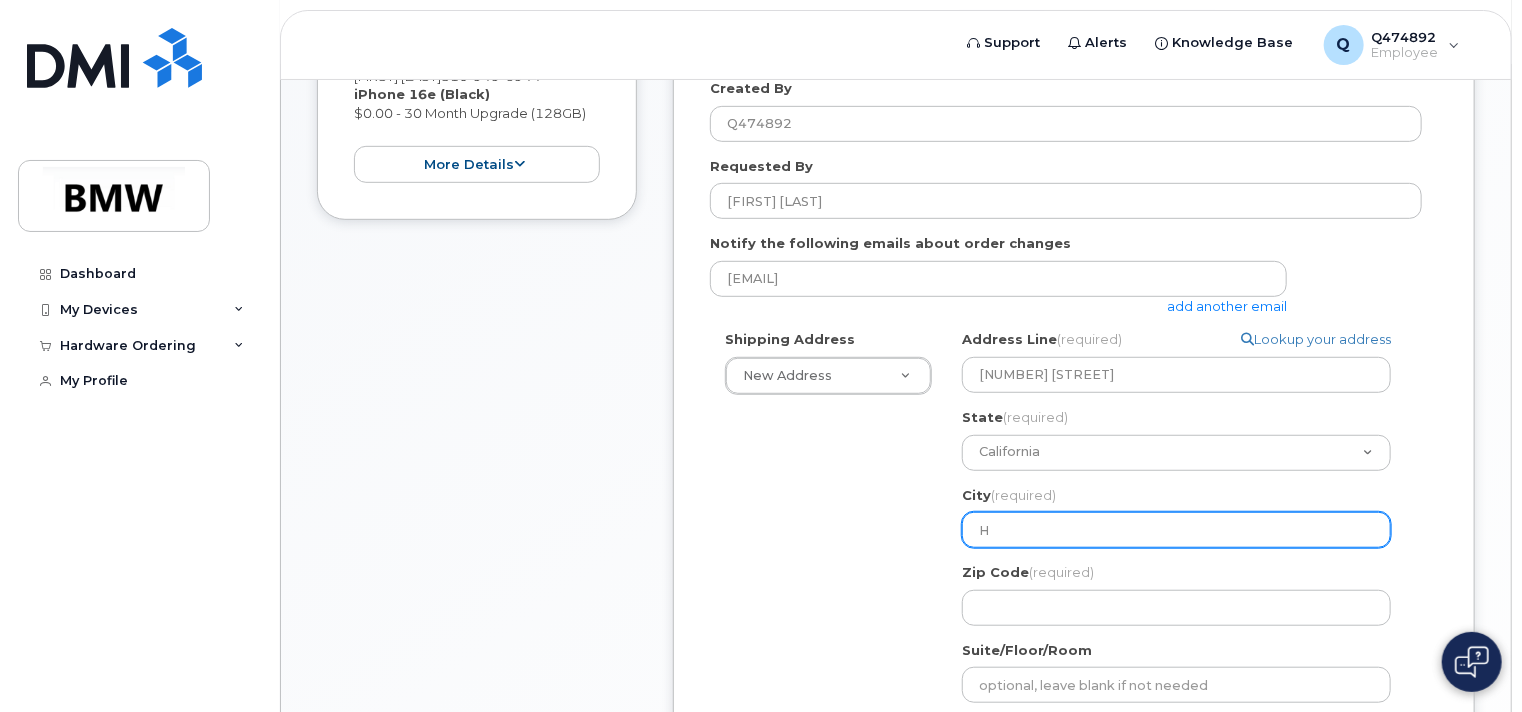 select 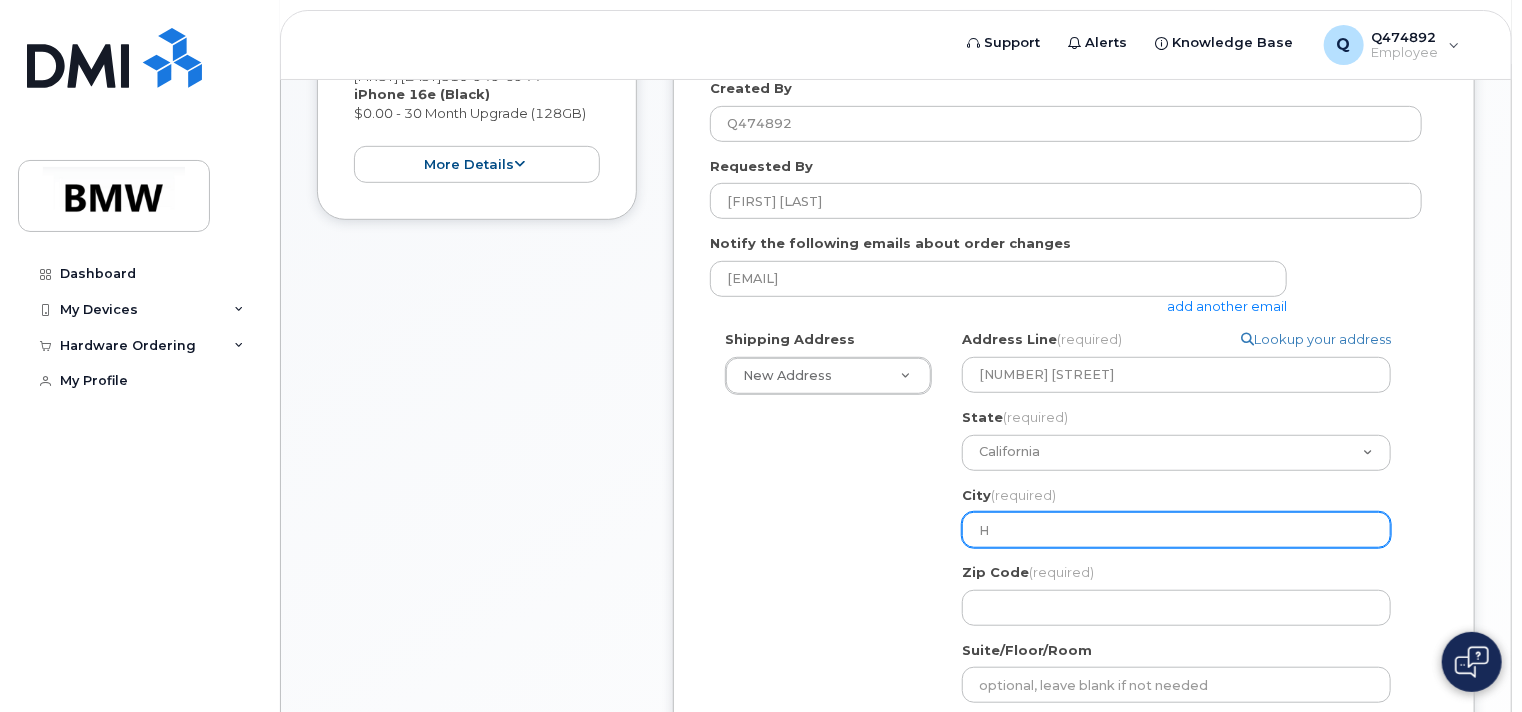 type on "He" 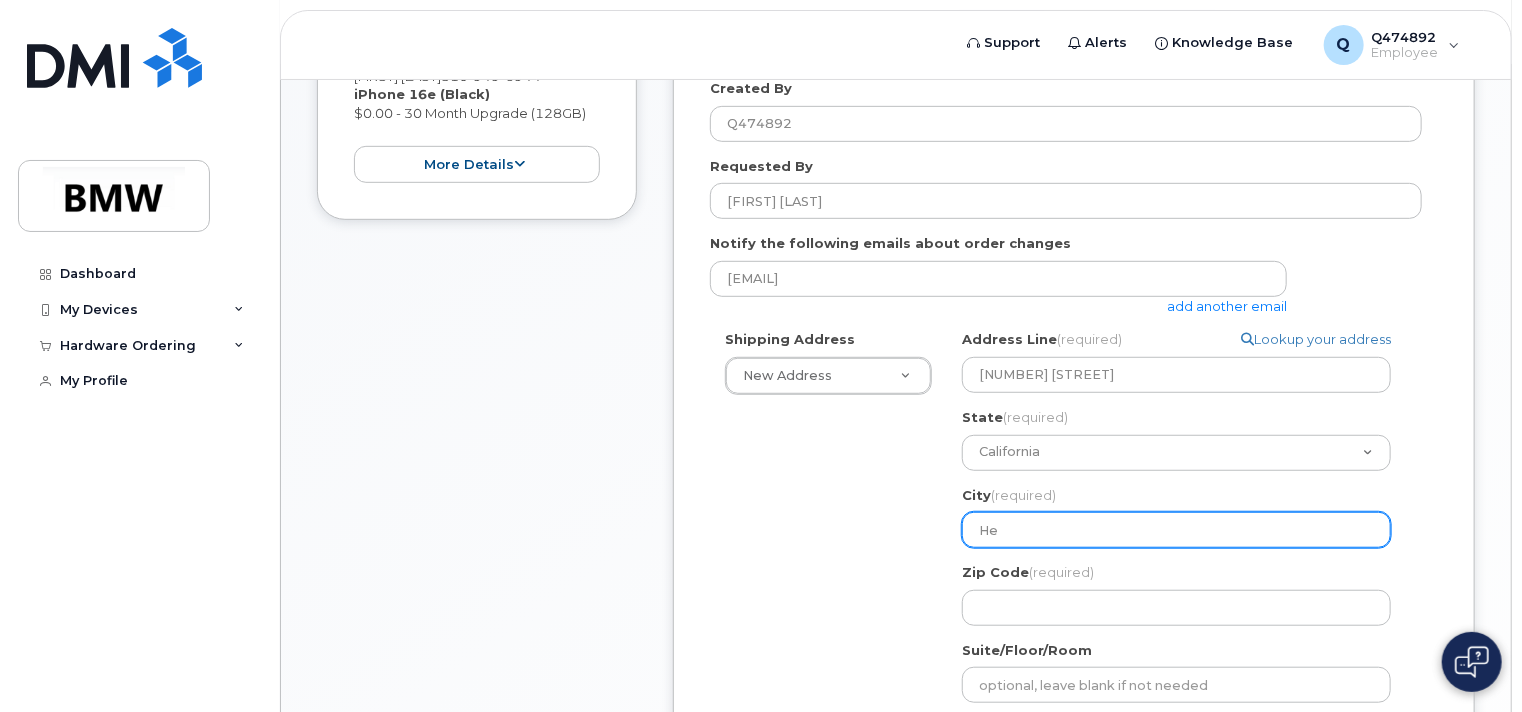 select 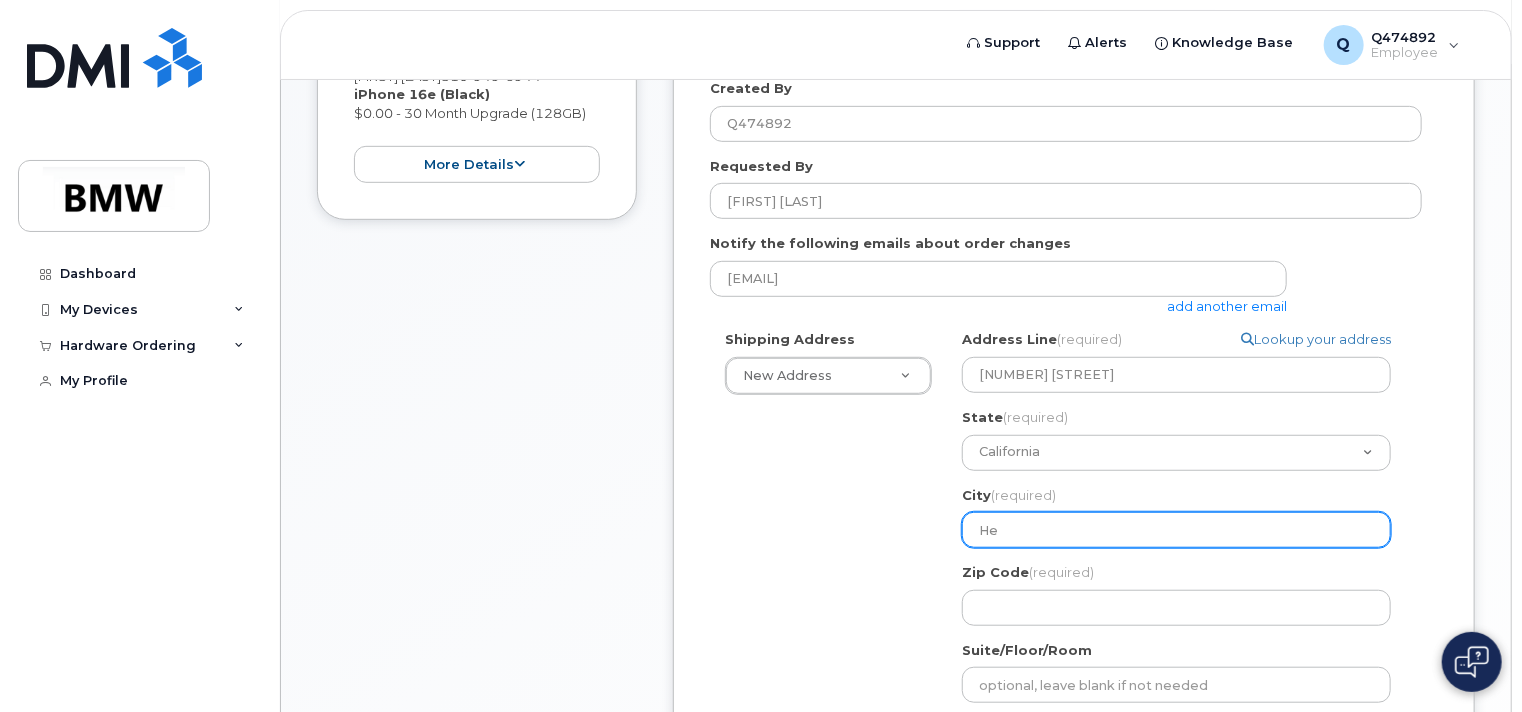 type on "Her" 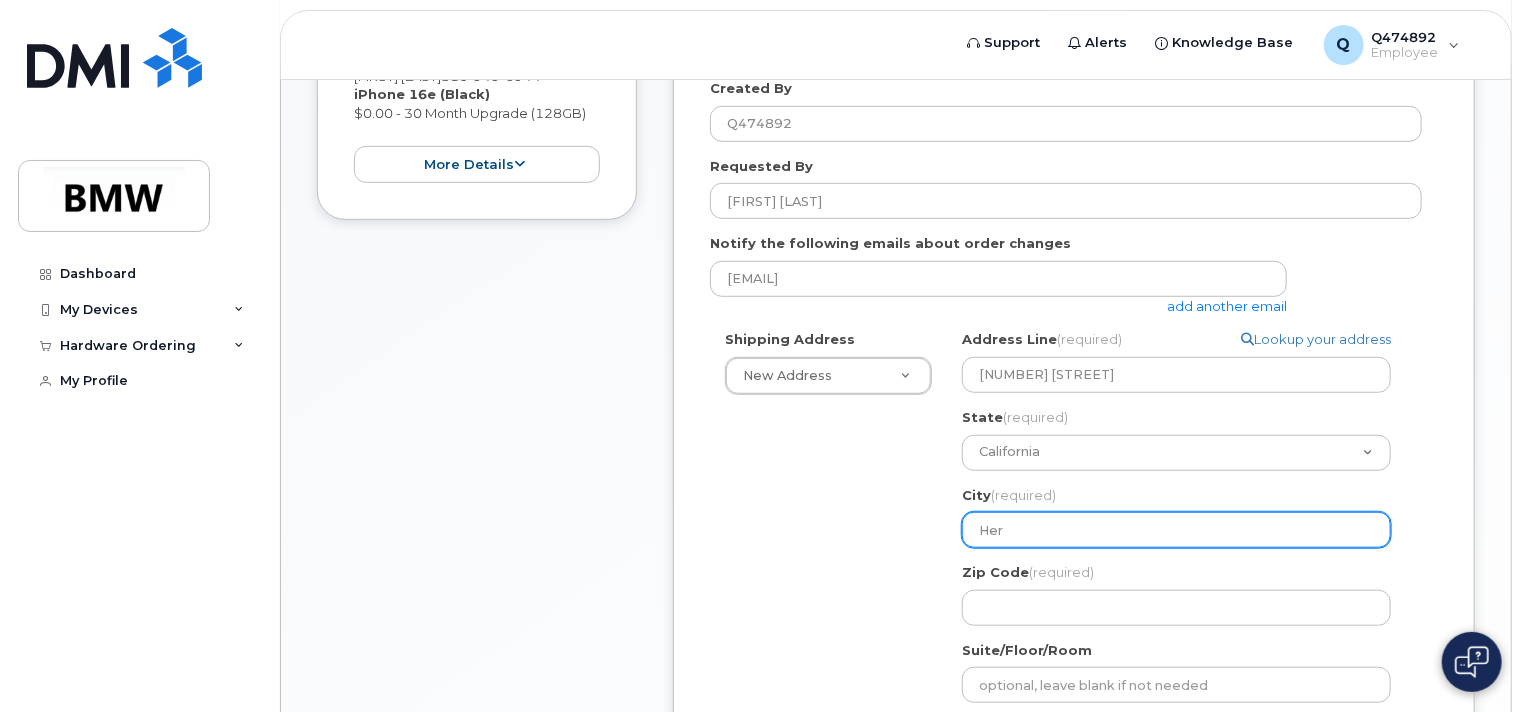 select 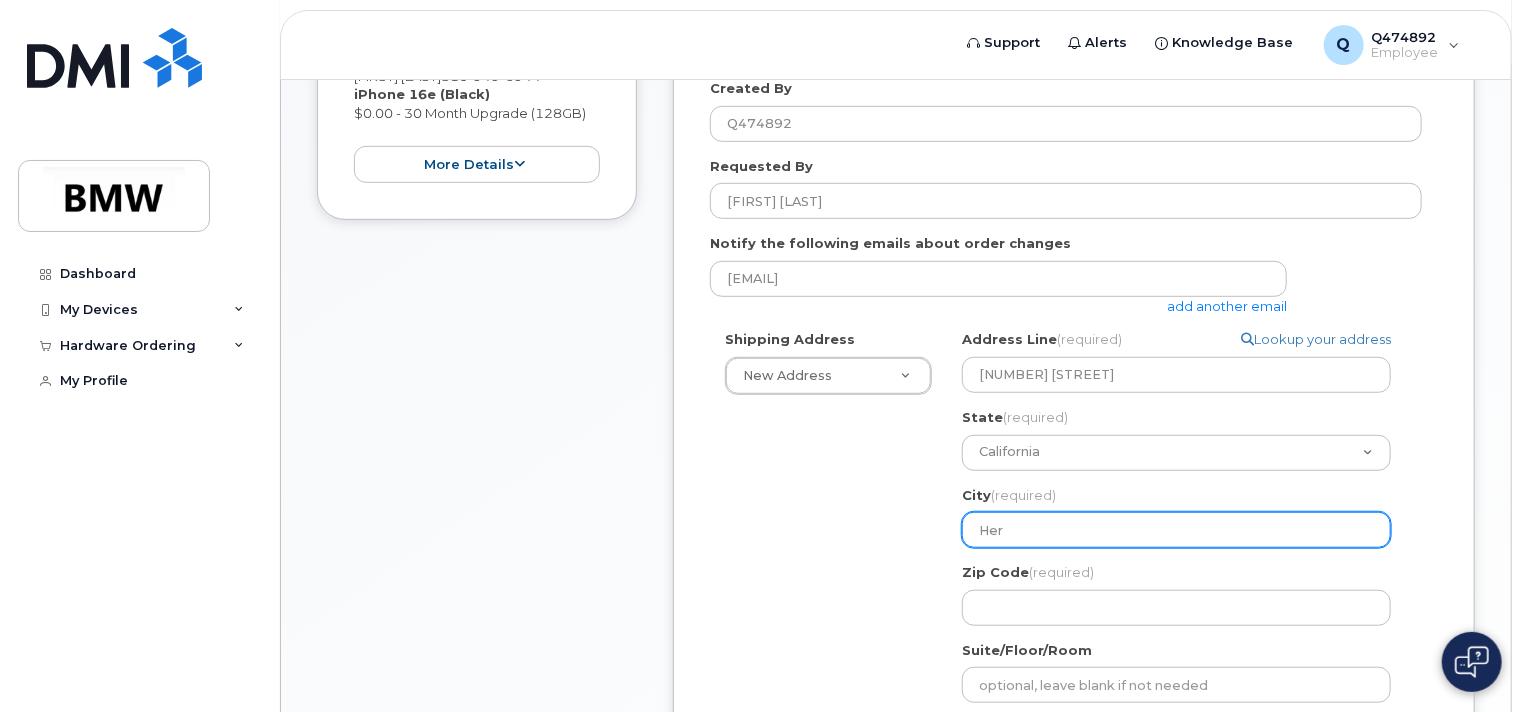 type on "Herc" 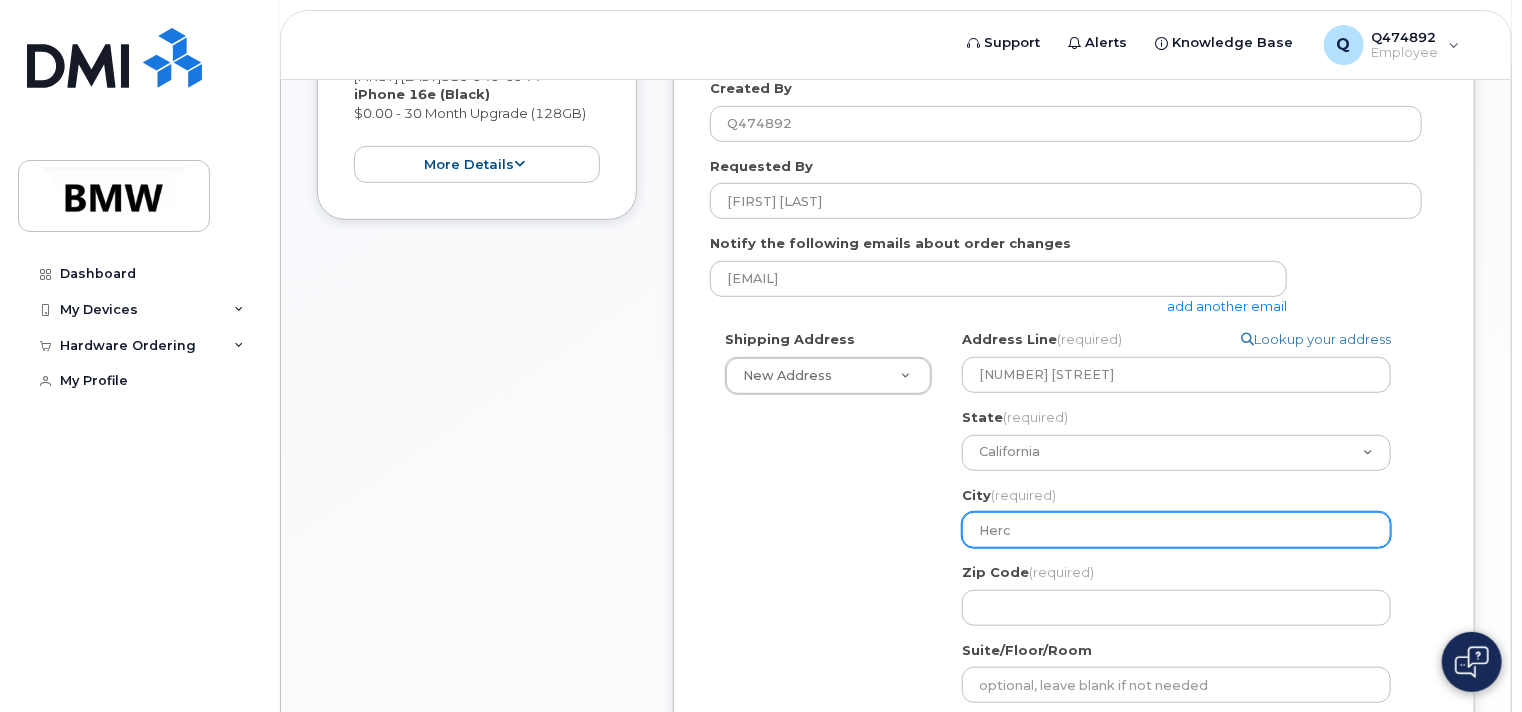 select 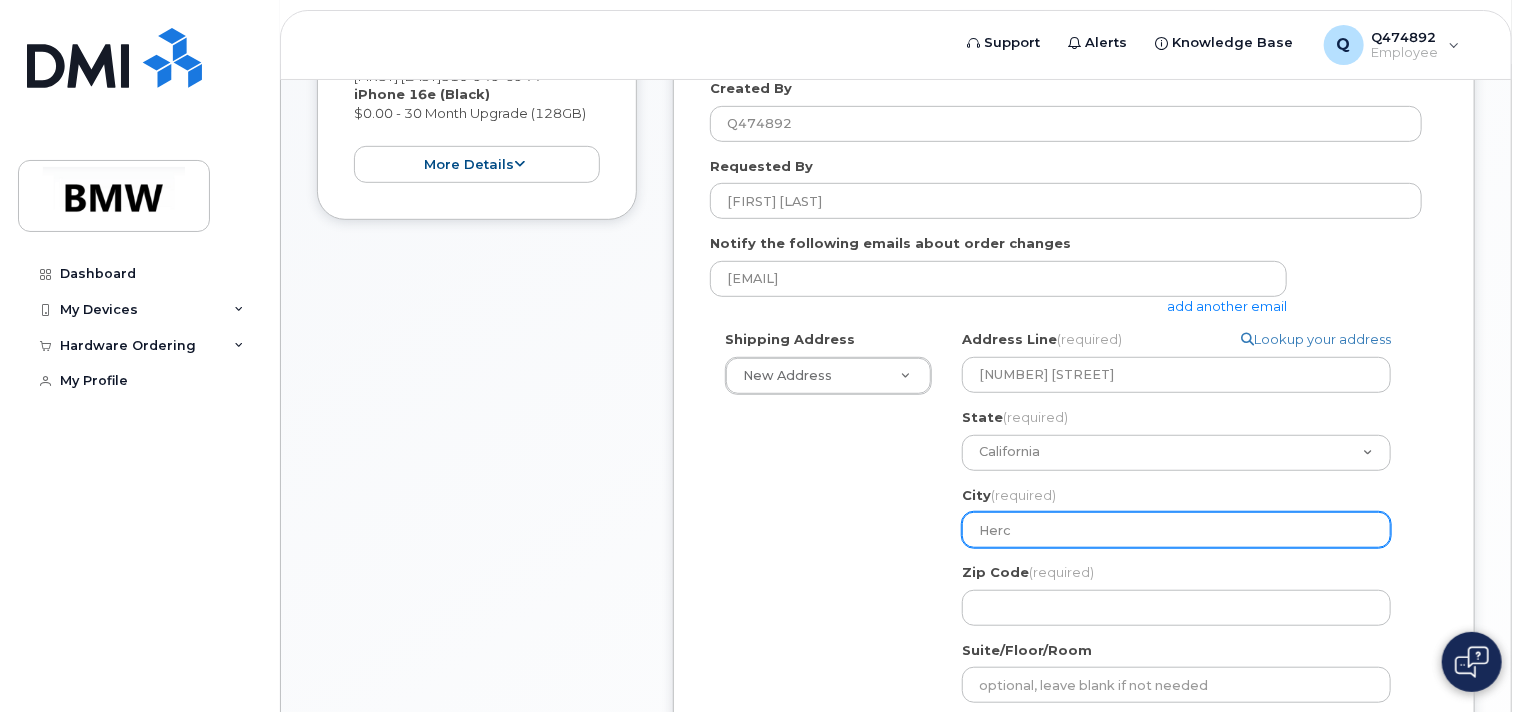 type on "Hercu" 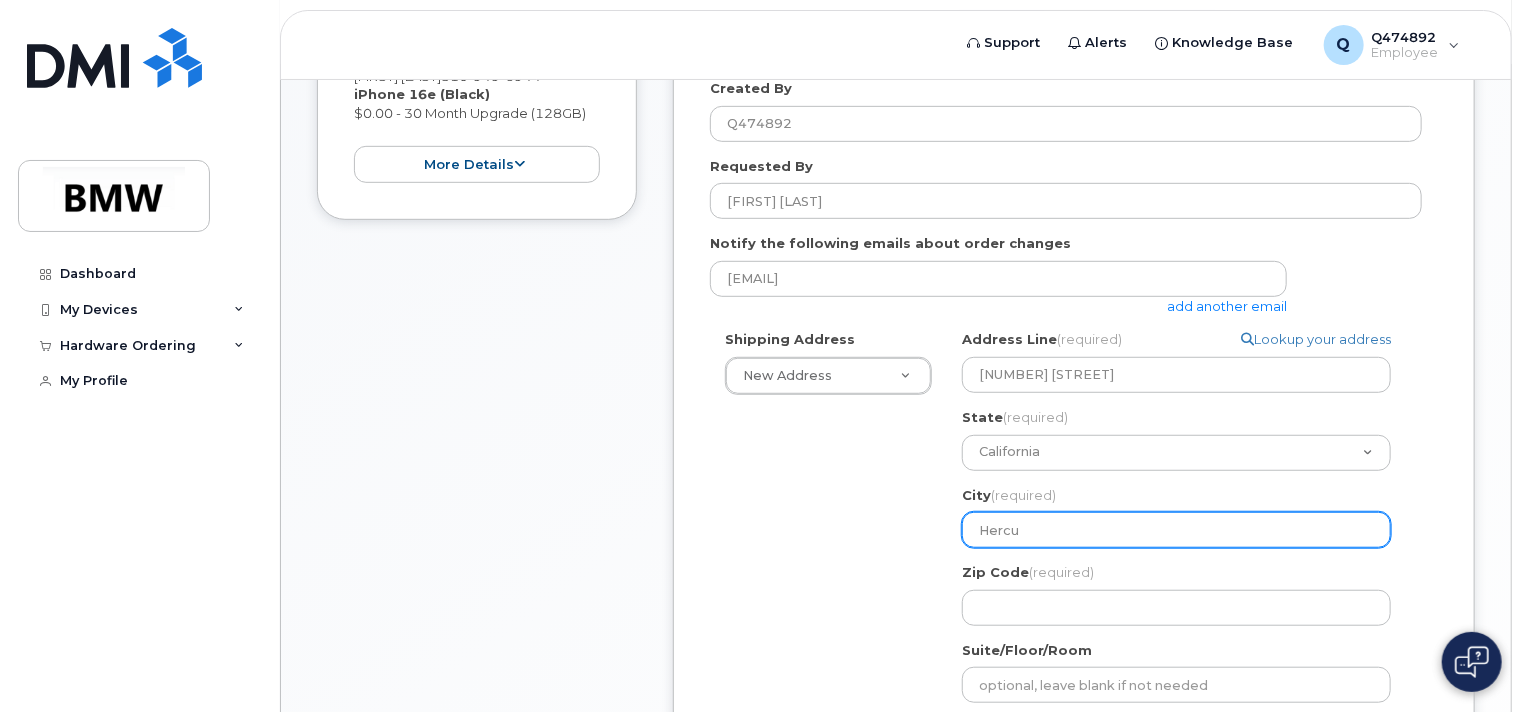 select 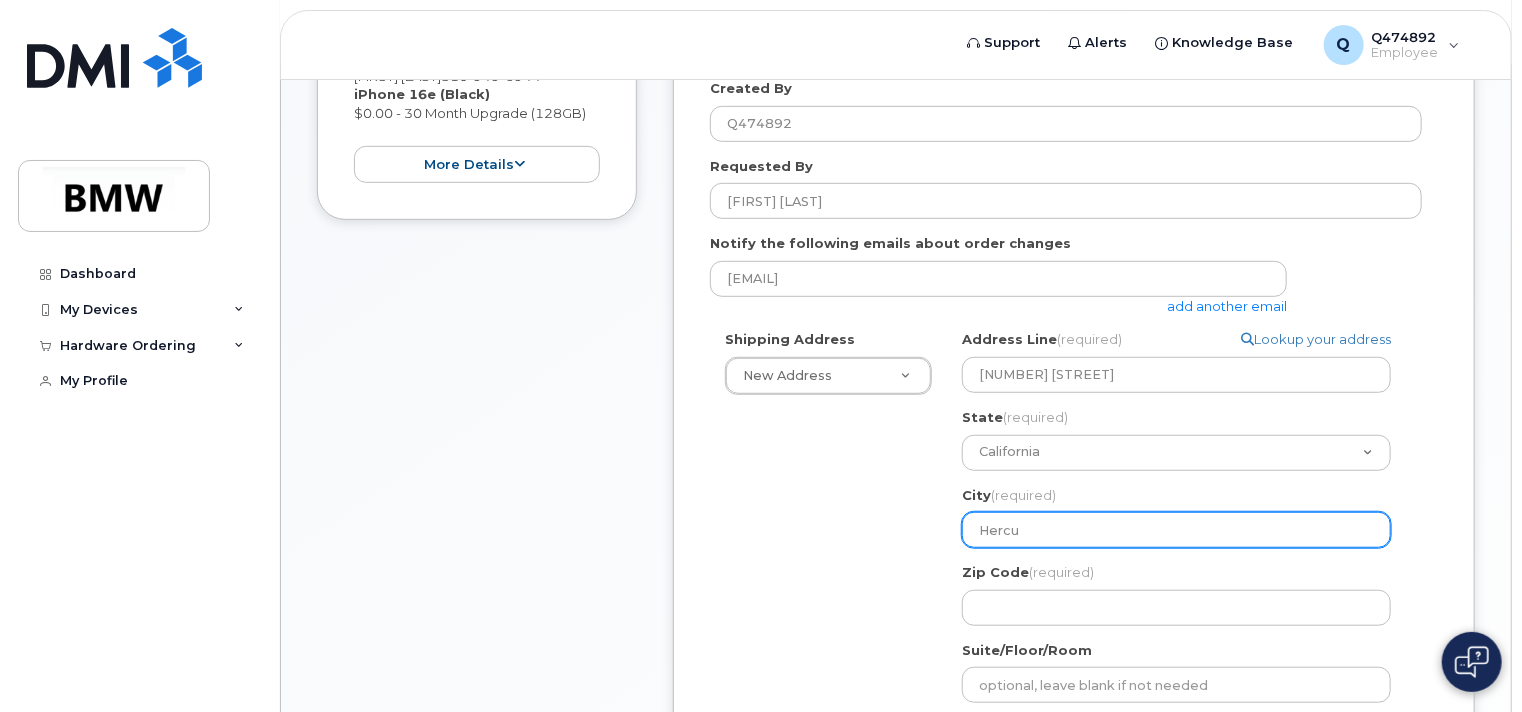type on "Hercul" 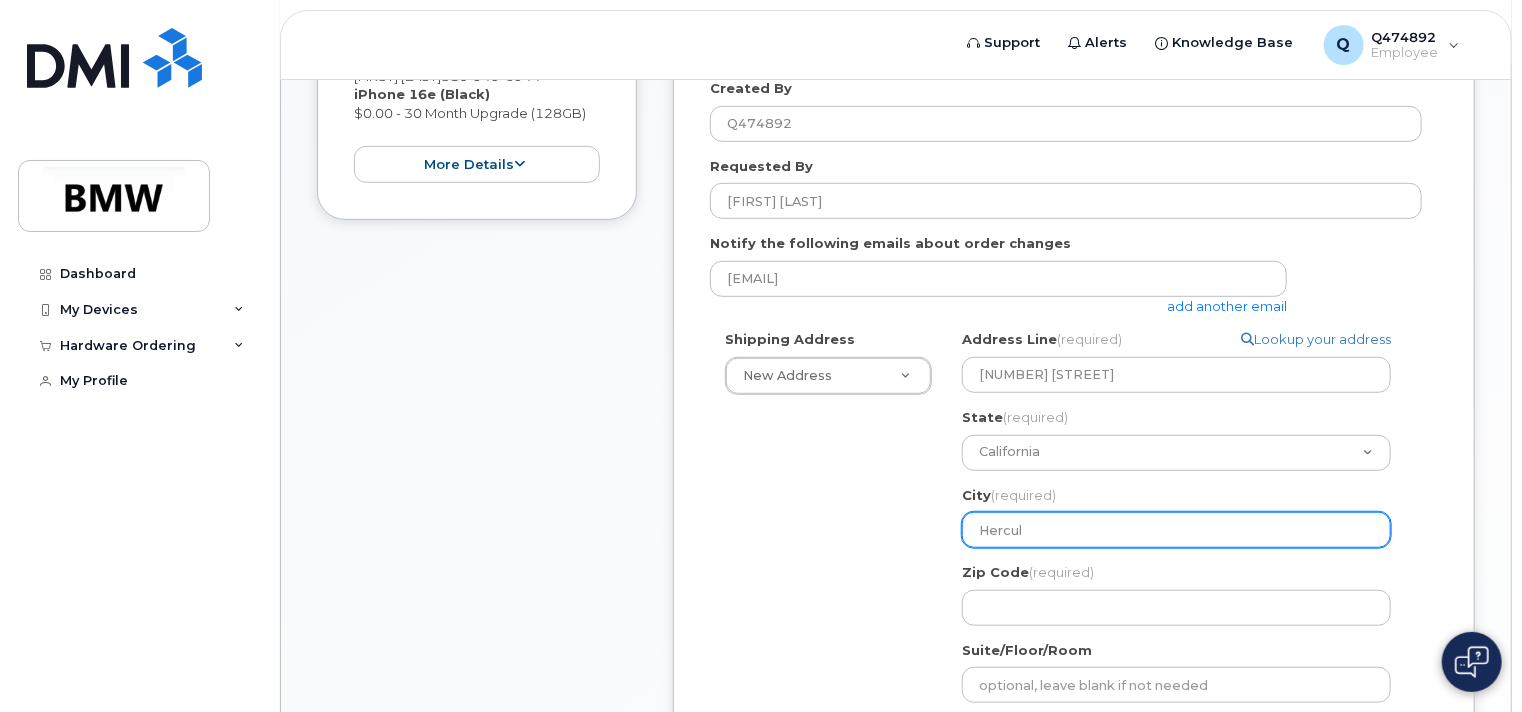 select 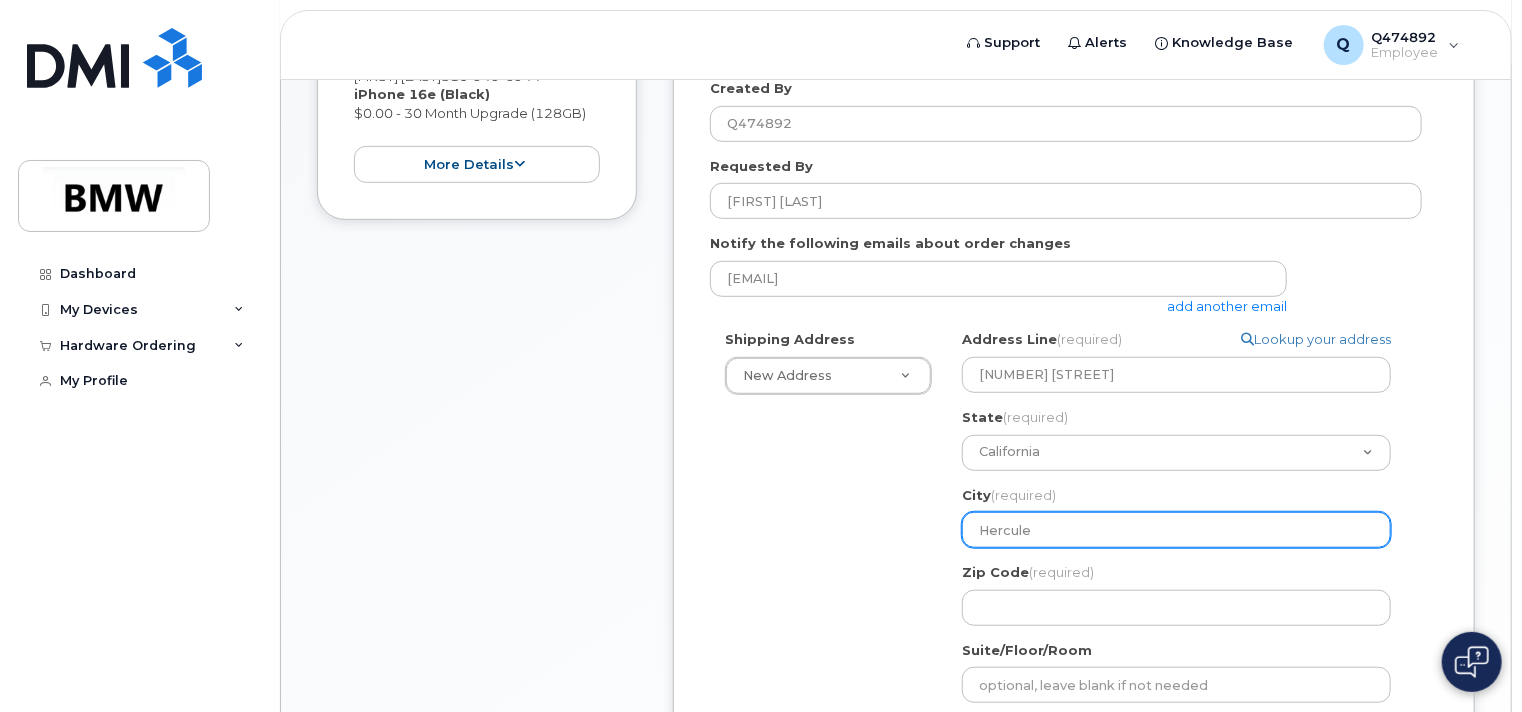 select 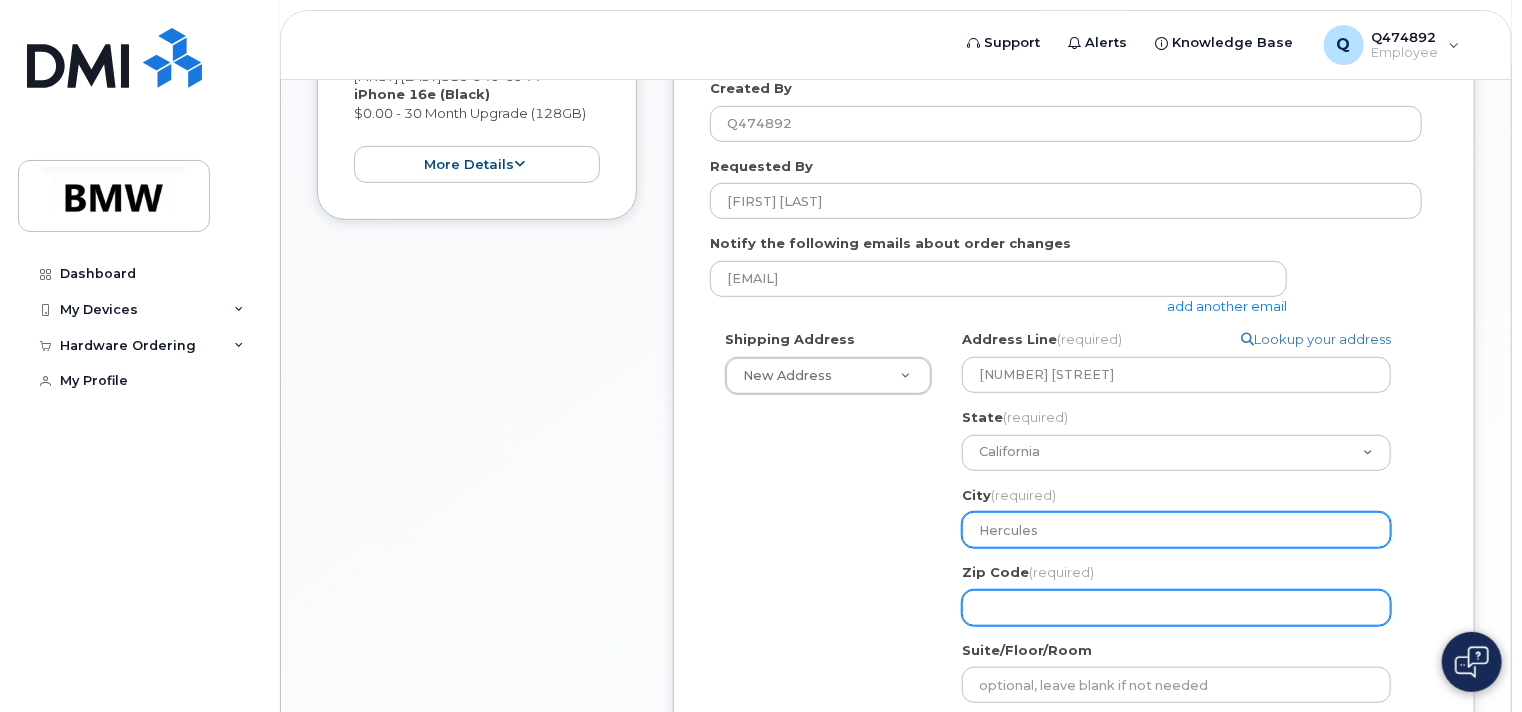 type on "Hercules" 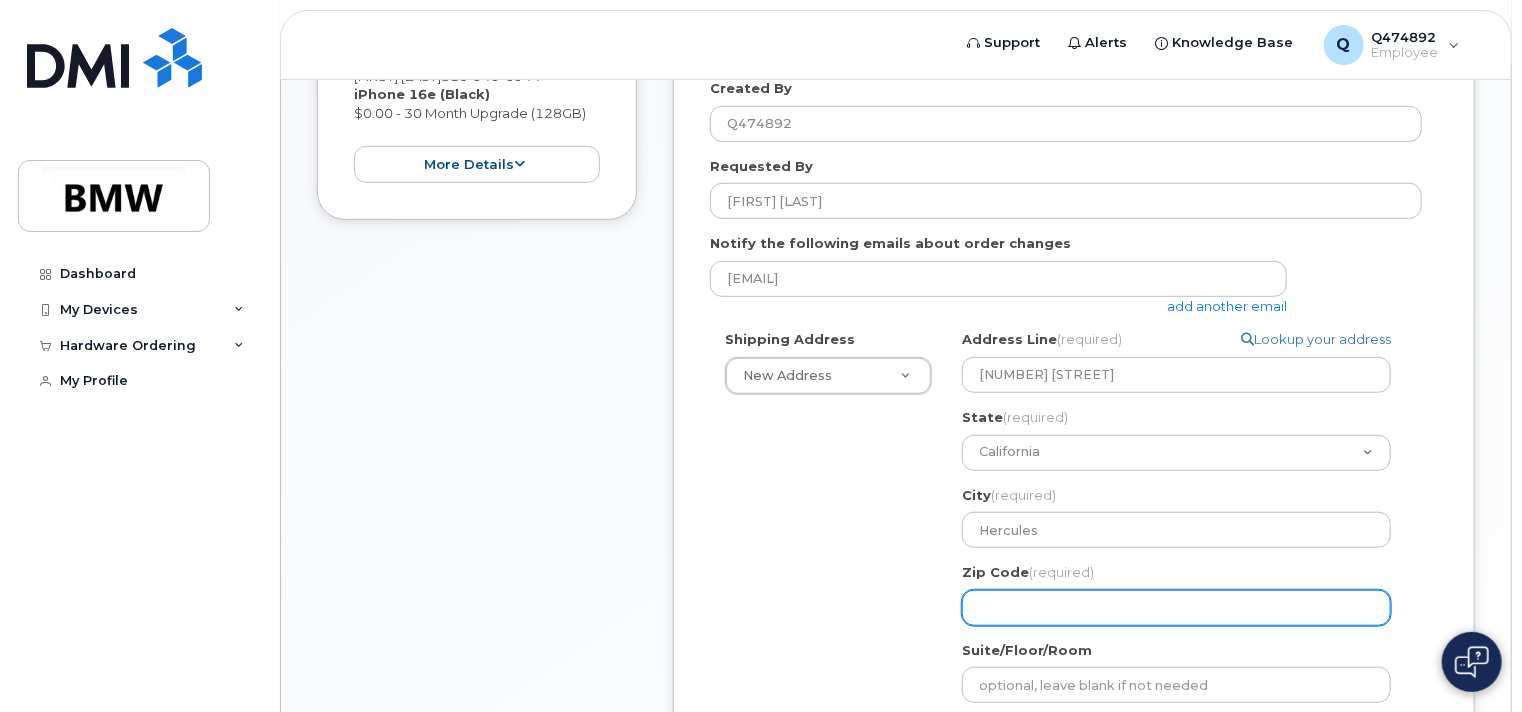 click on "Zip Code
(required)" 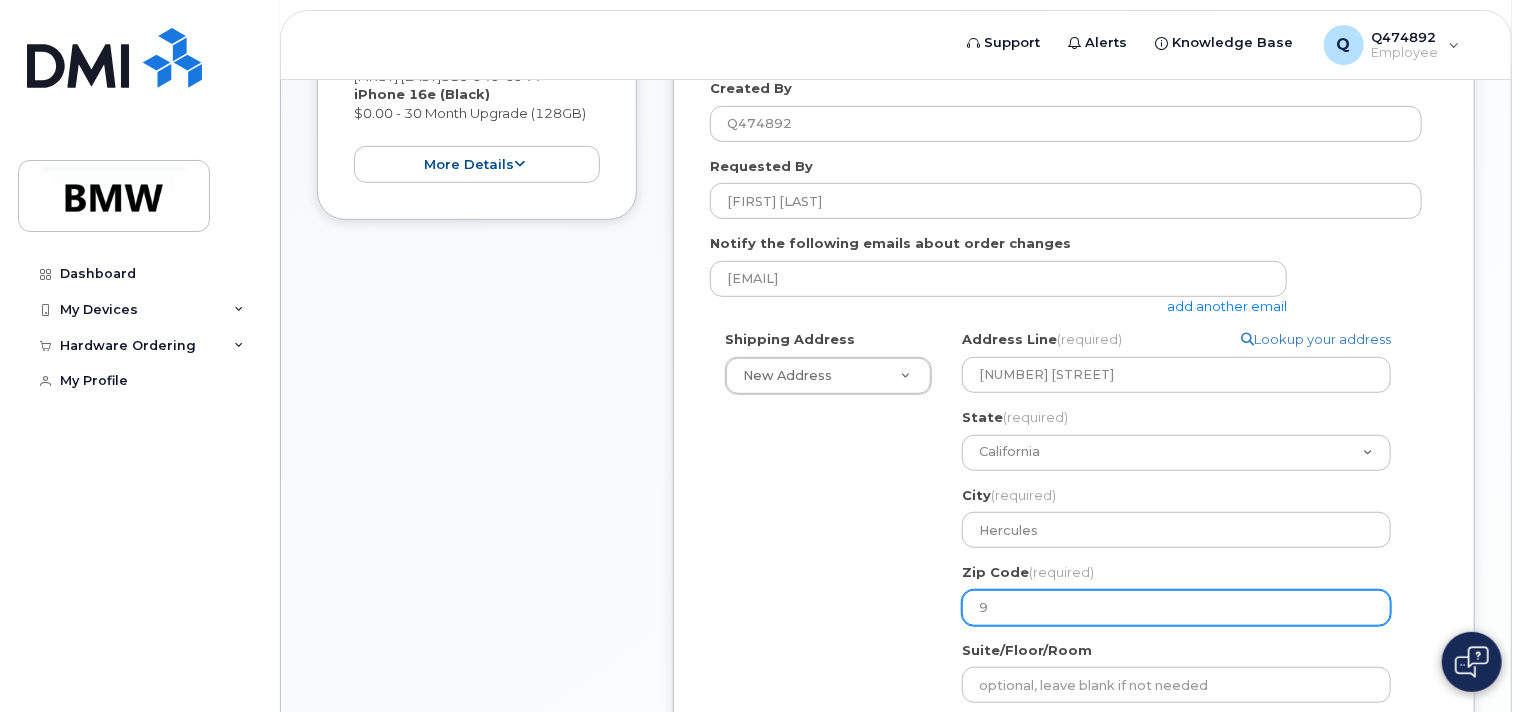 select 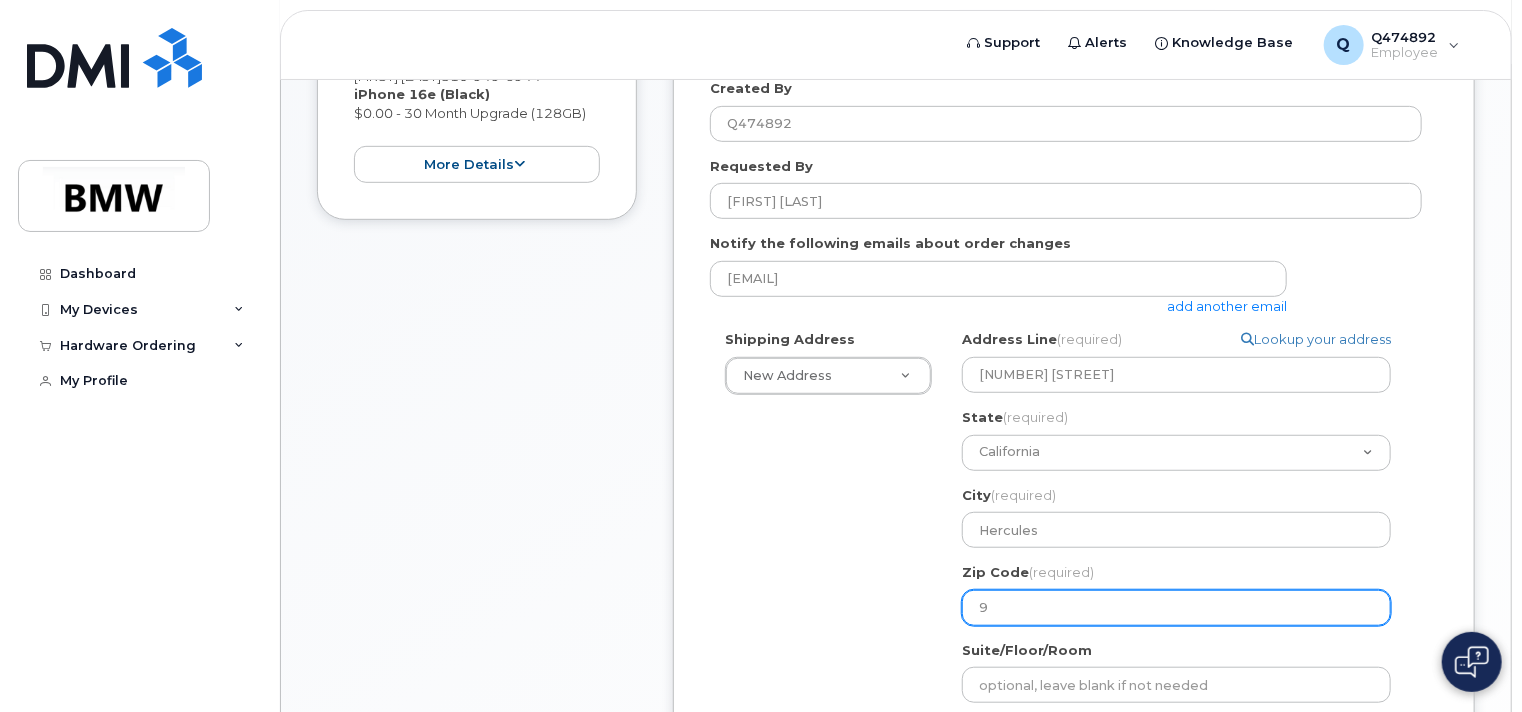 type on "94" 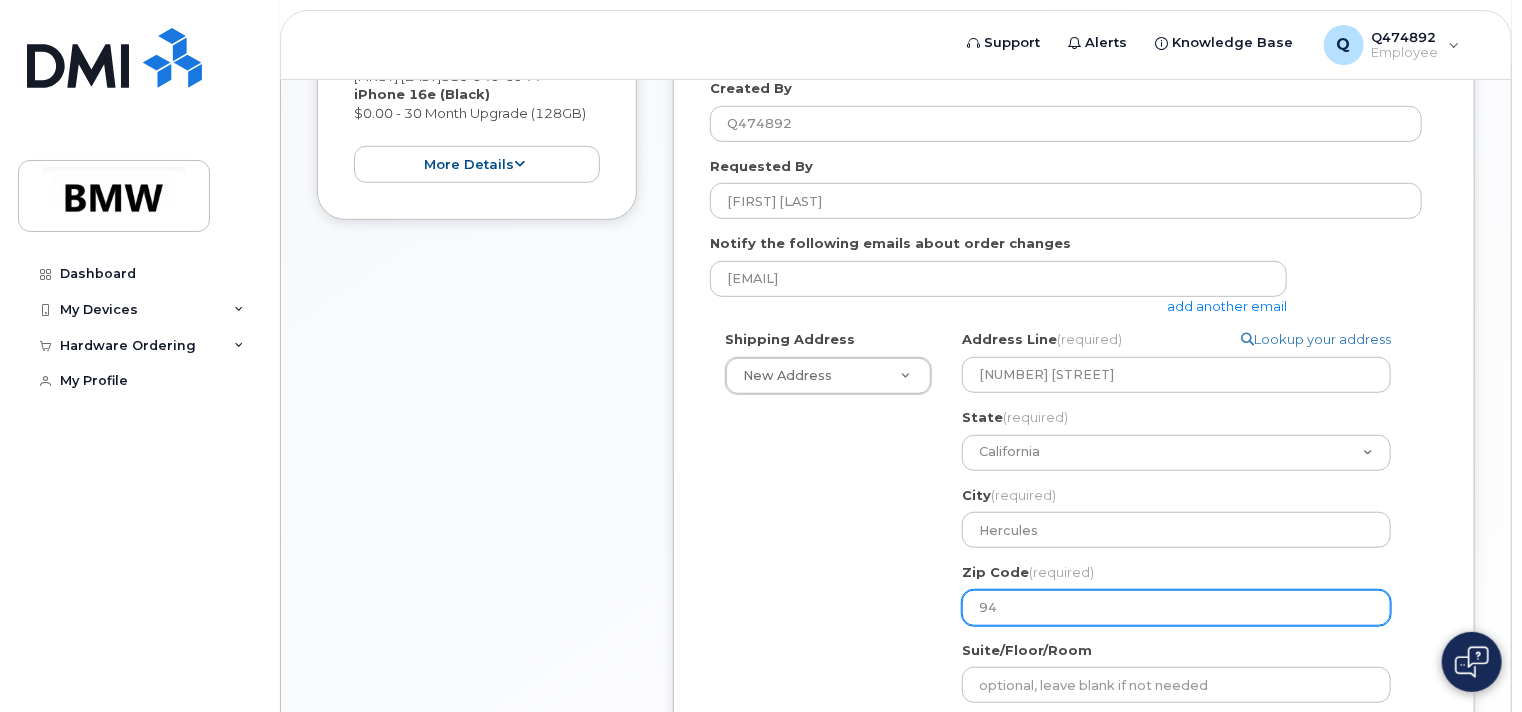 select 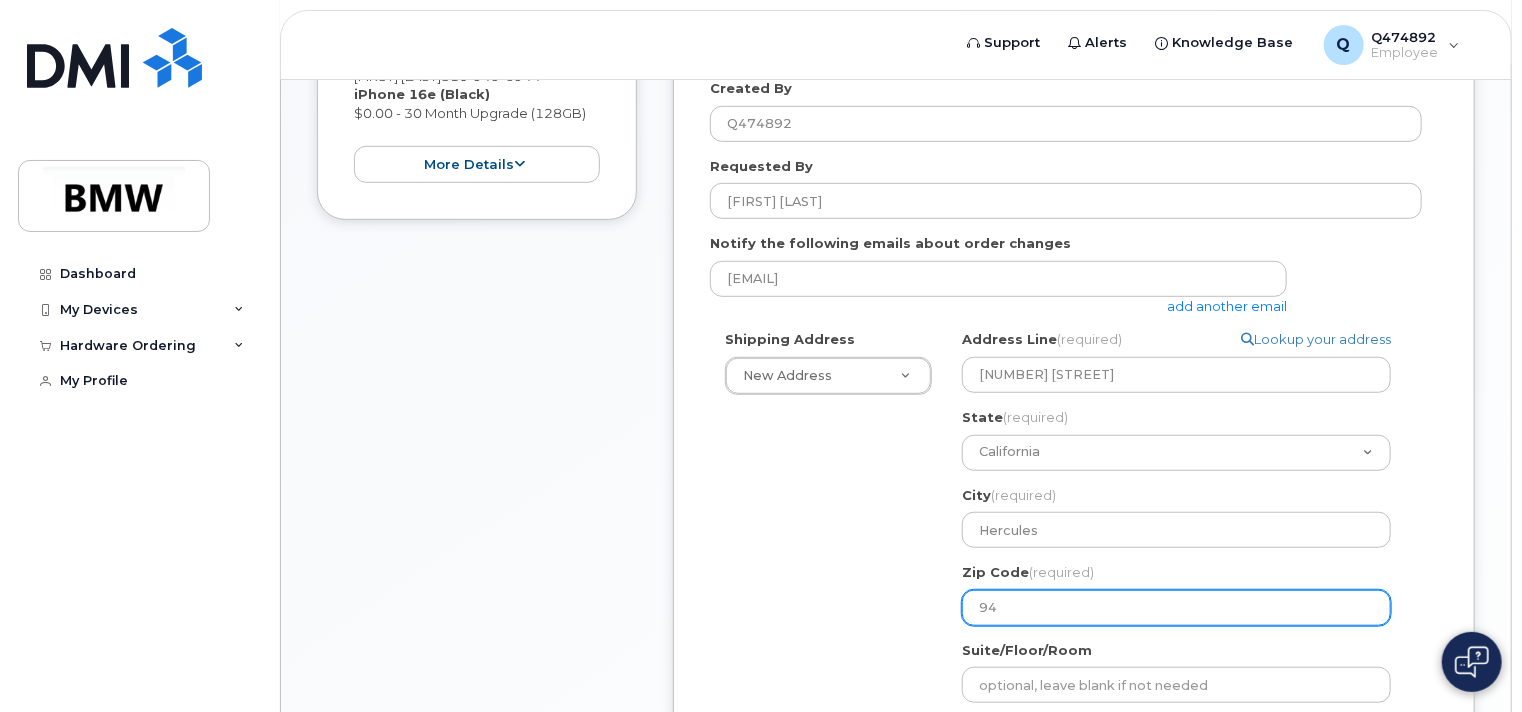 type on "945" 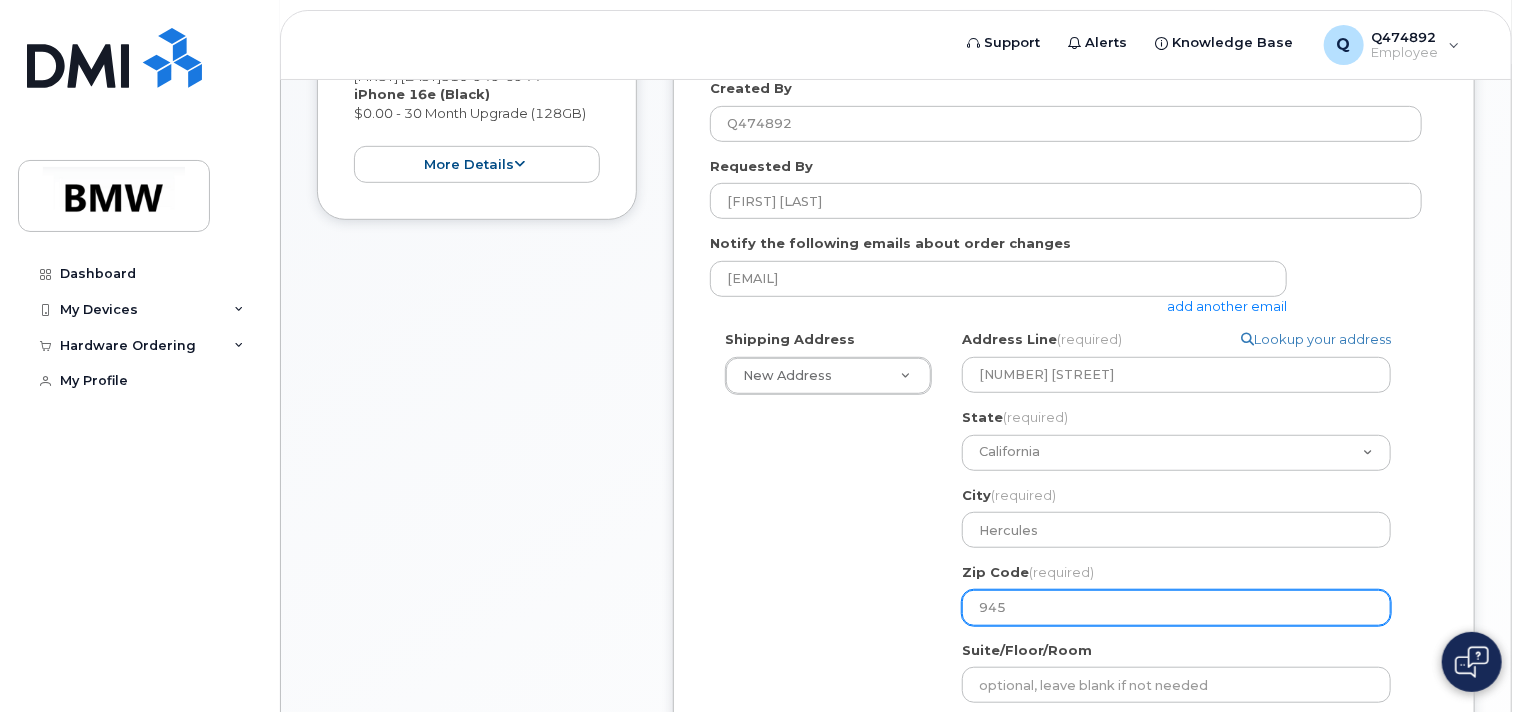 select 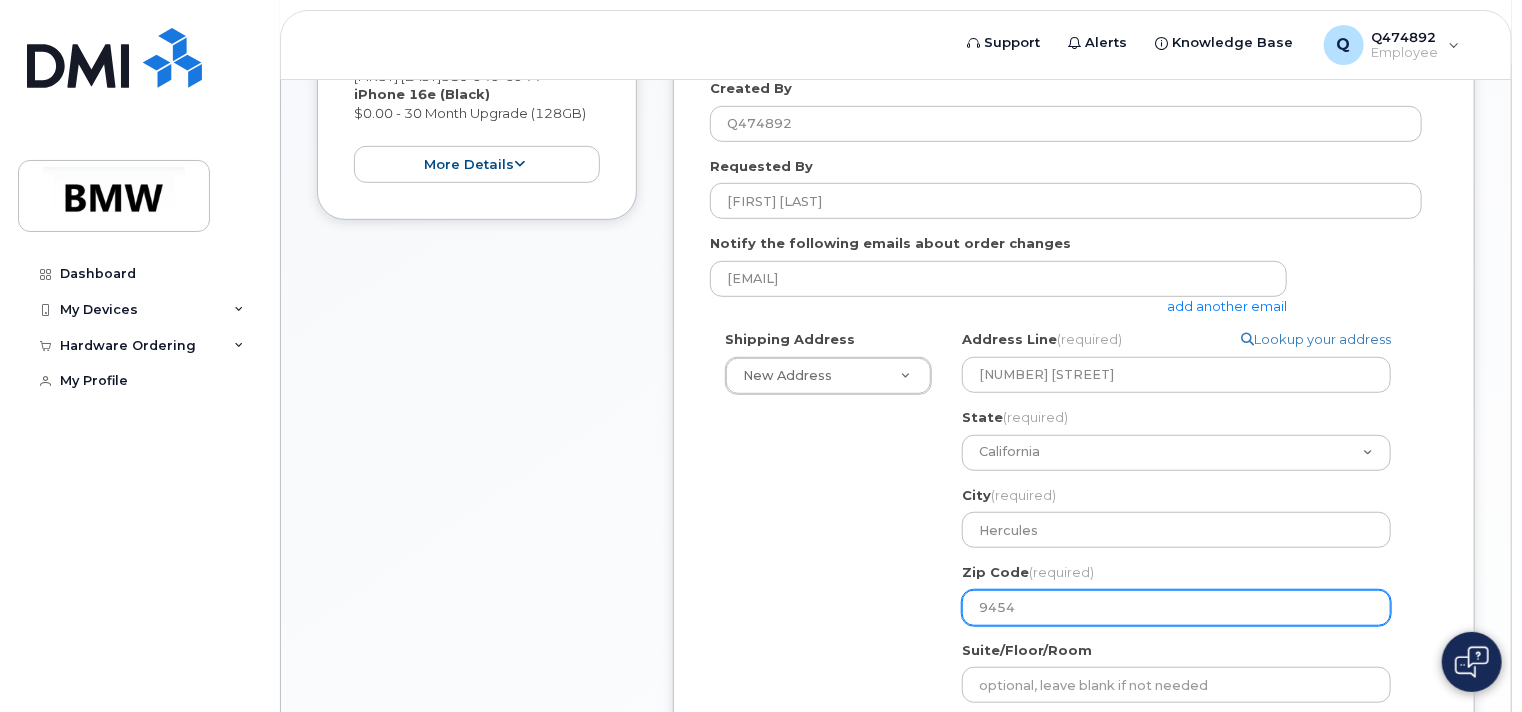 select 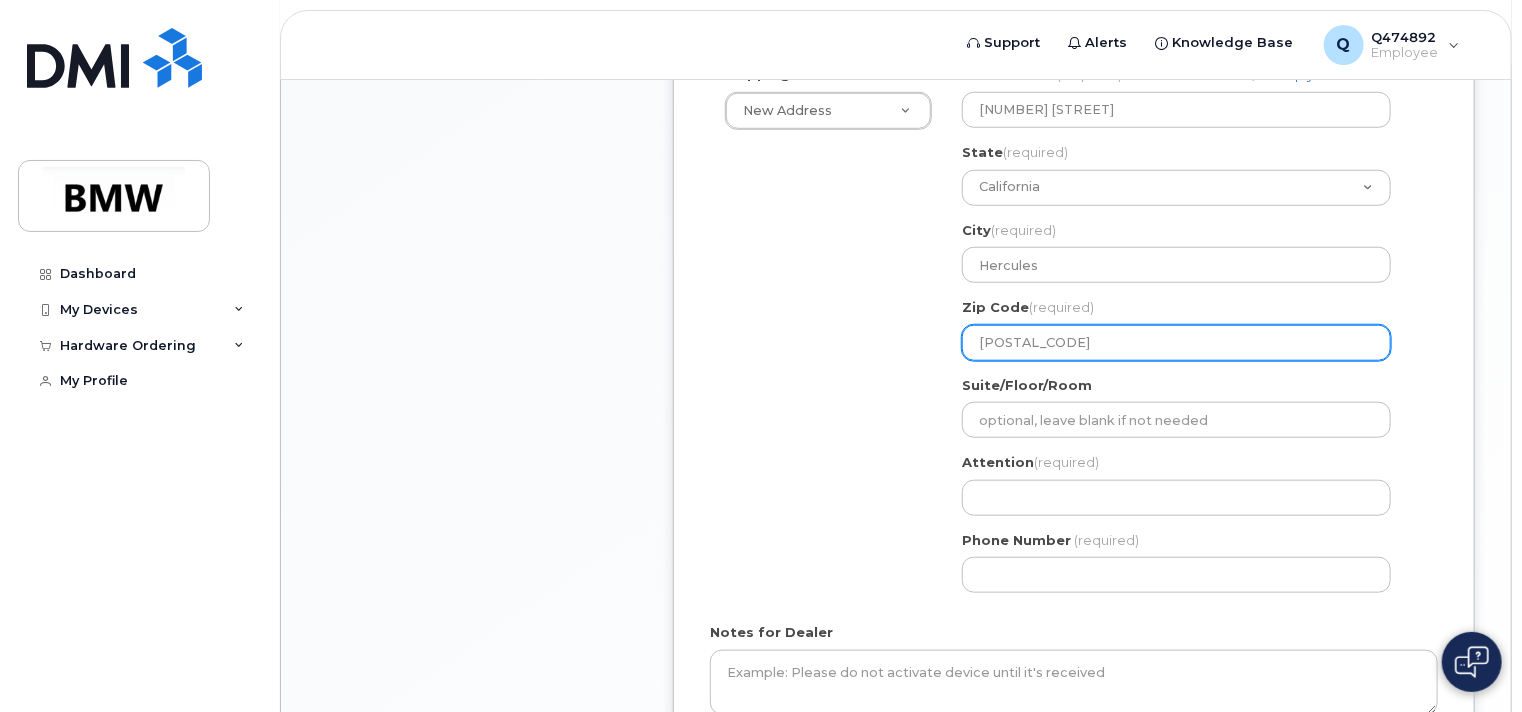 scroll, scrollTop: 776, scrollLeft: 0, axis: vertical 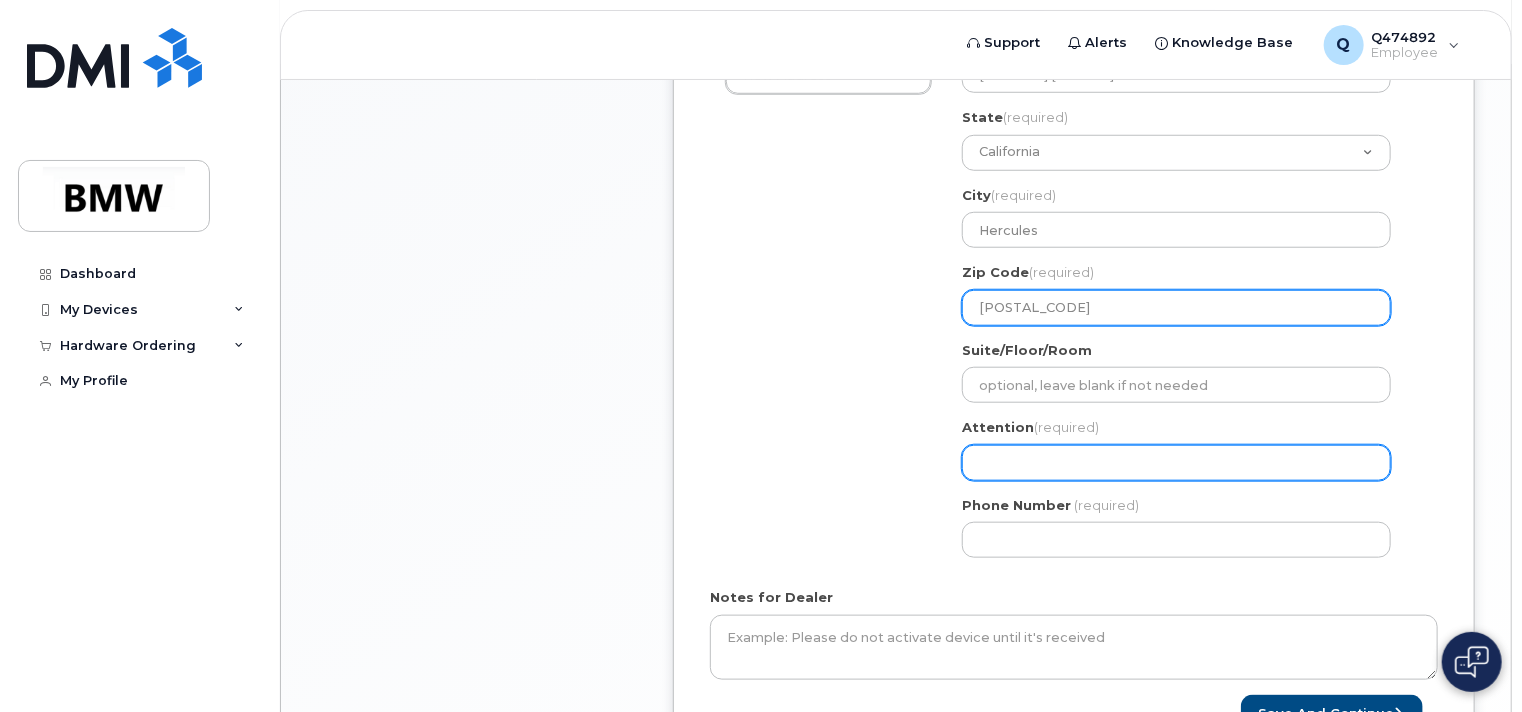 type on "94547" 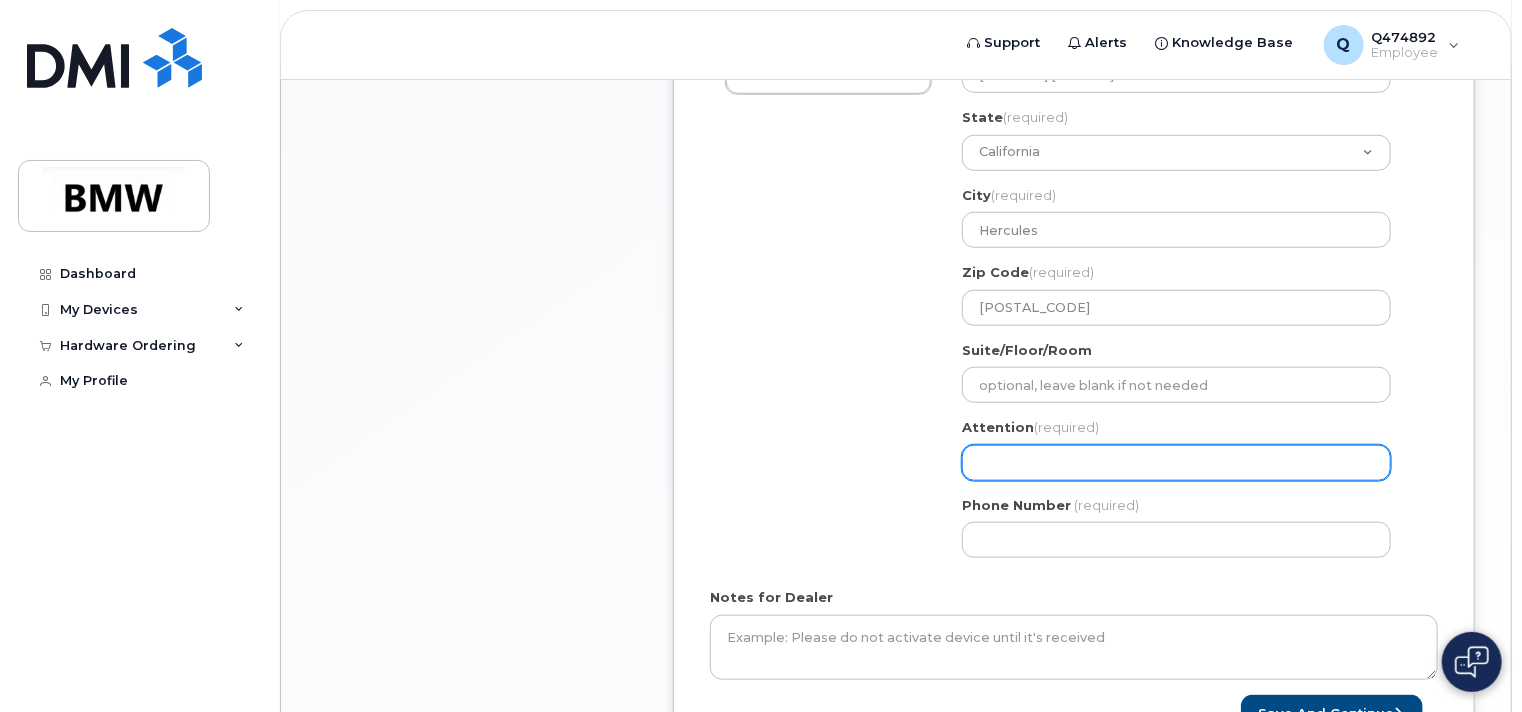 click on "Attention
(required)" 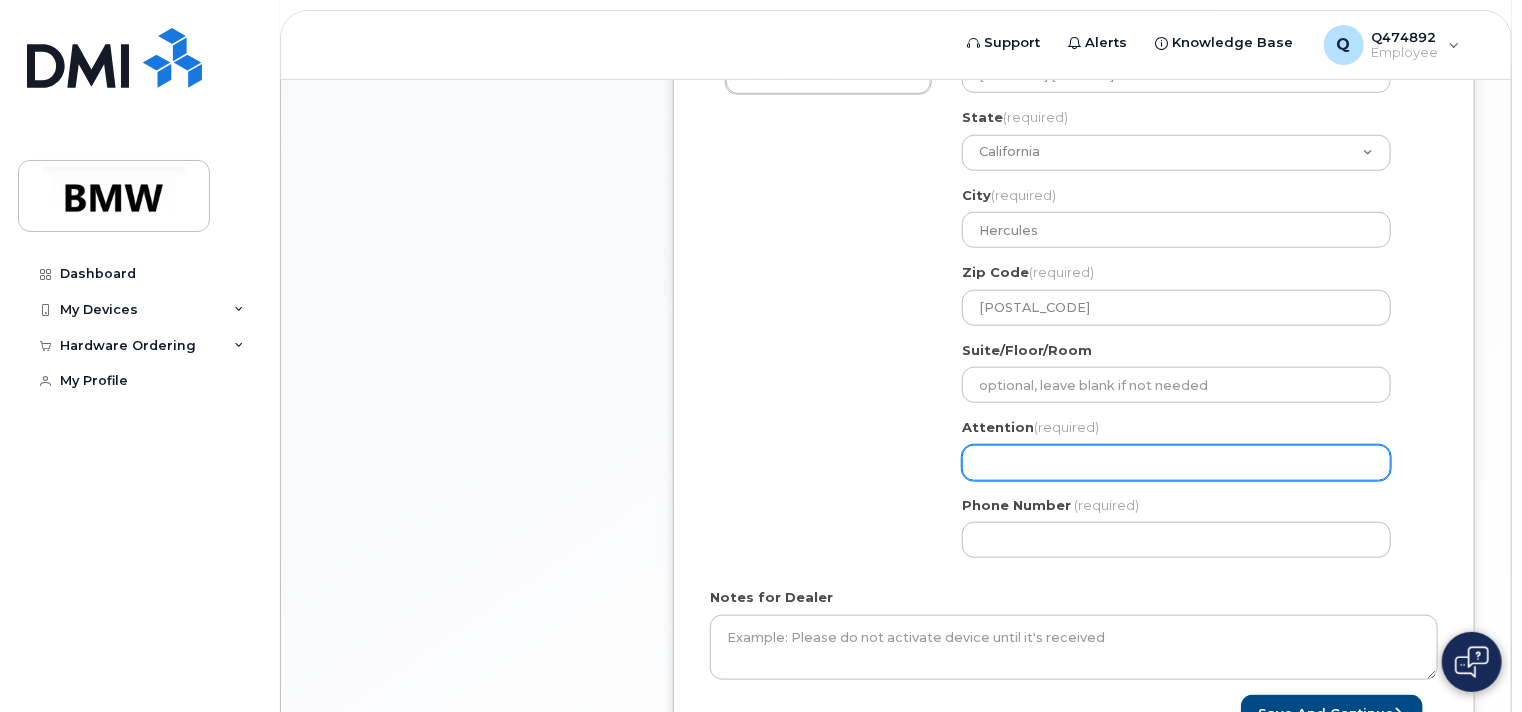 select 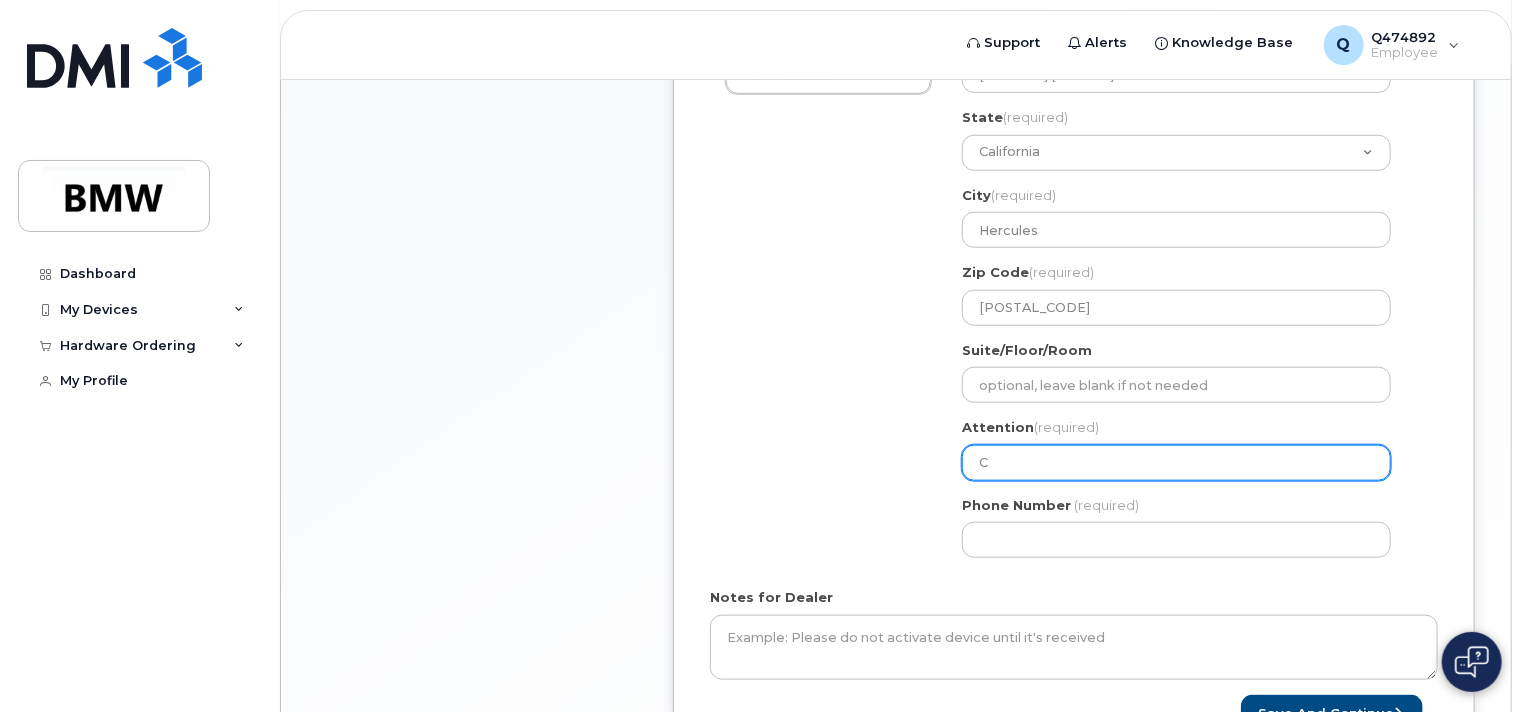 select 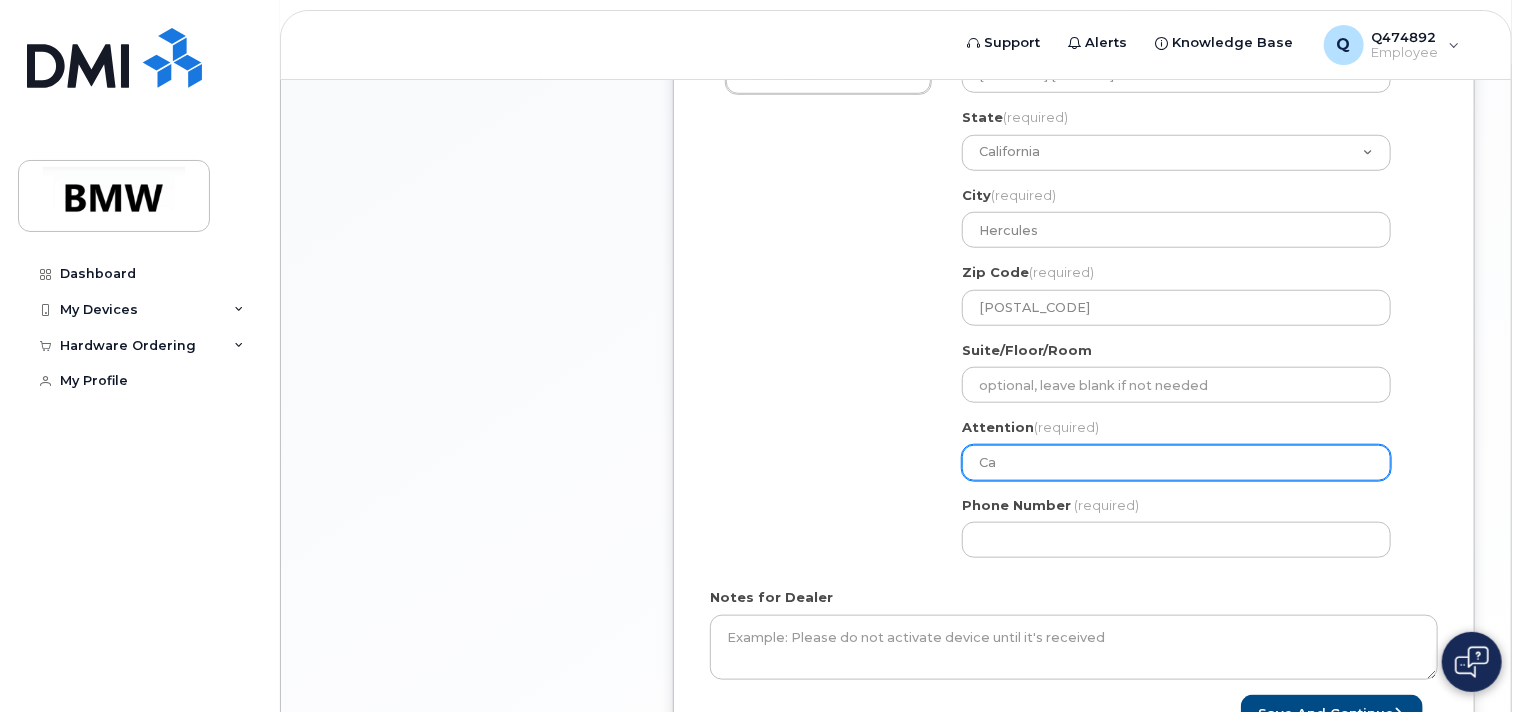 select 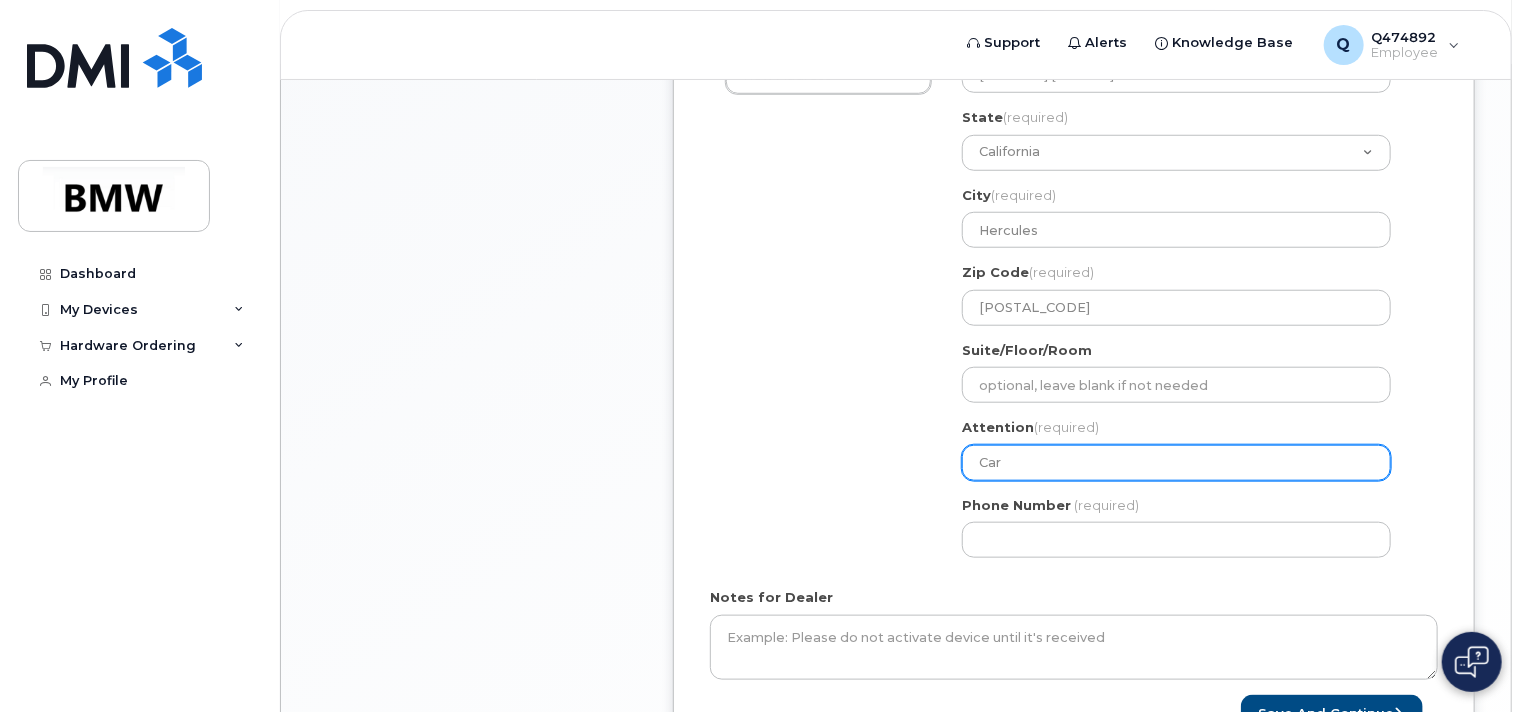select 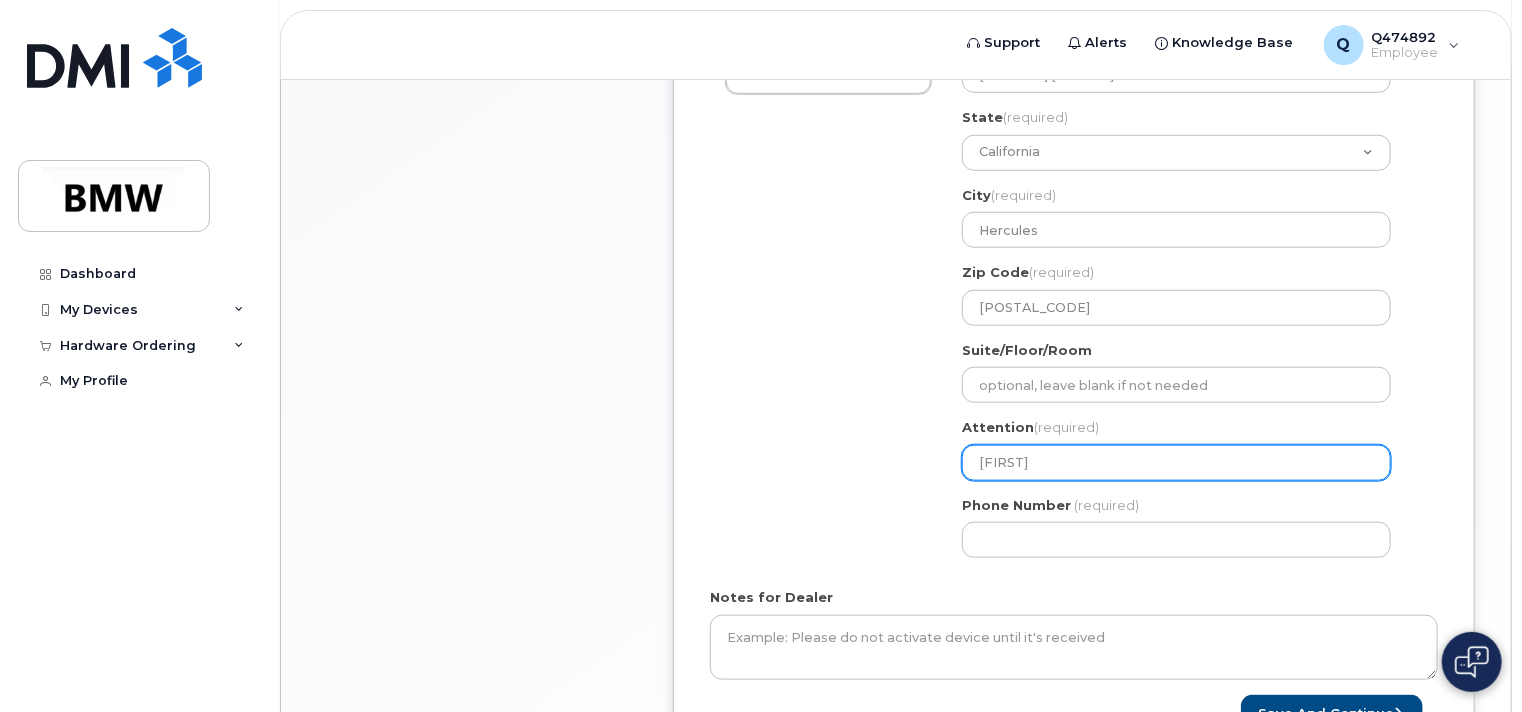 select 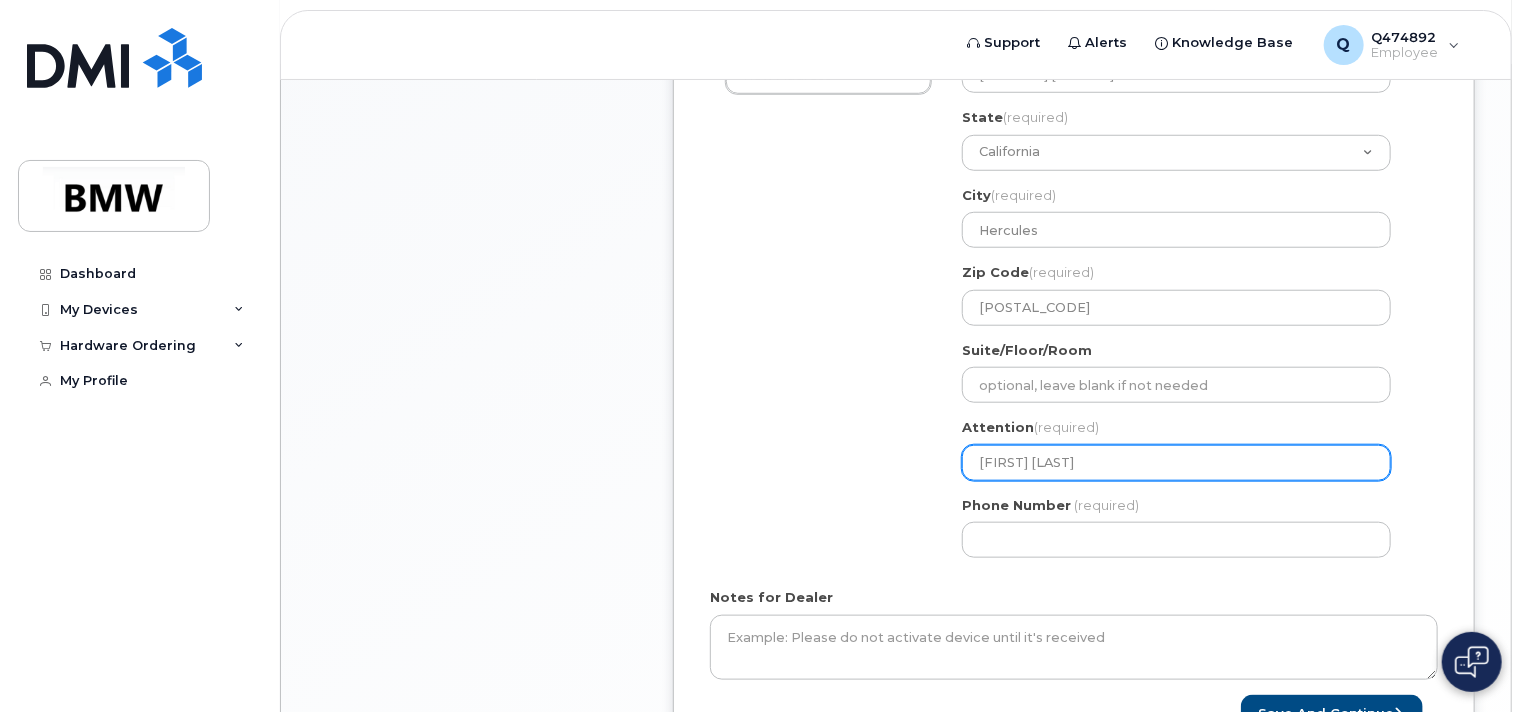 select 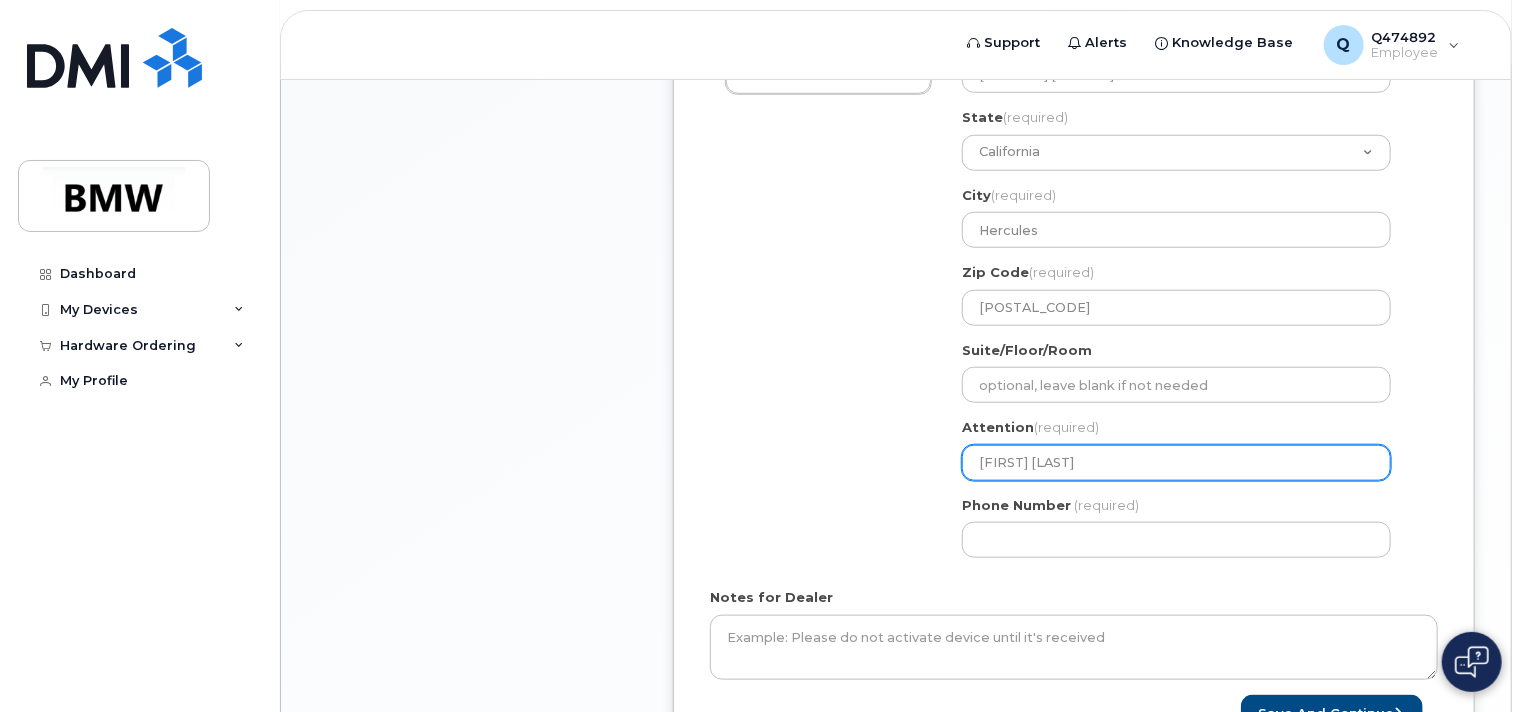 select 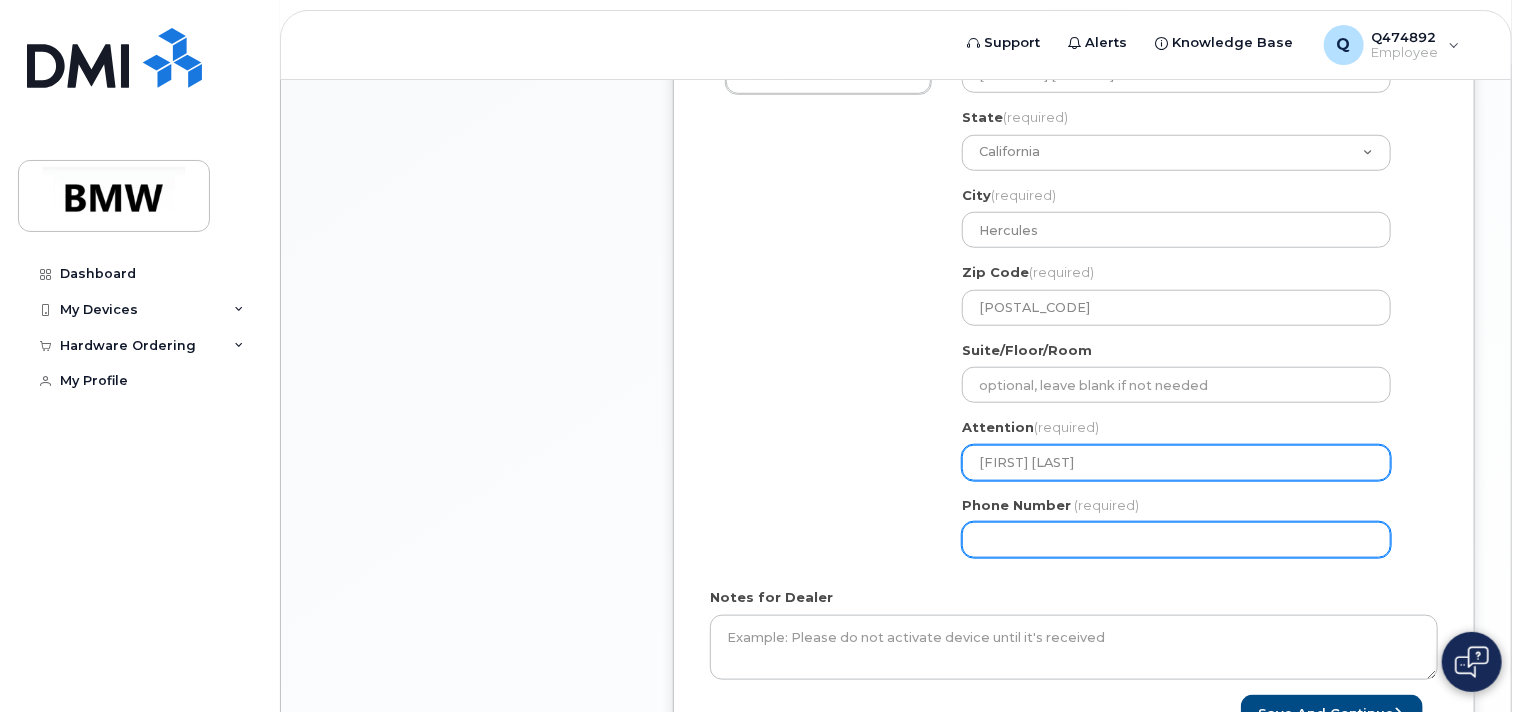 type on "[FIRST] [LAST]" 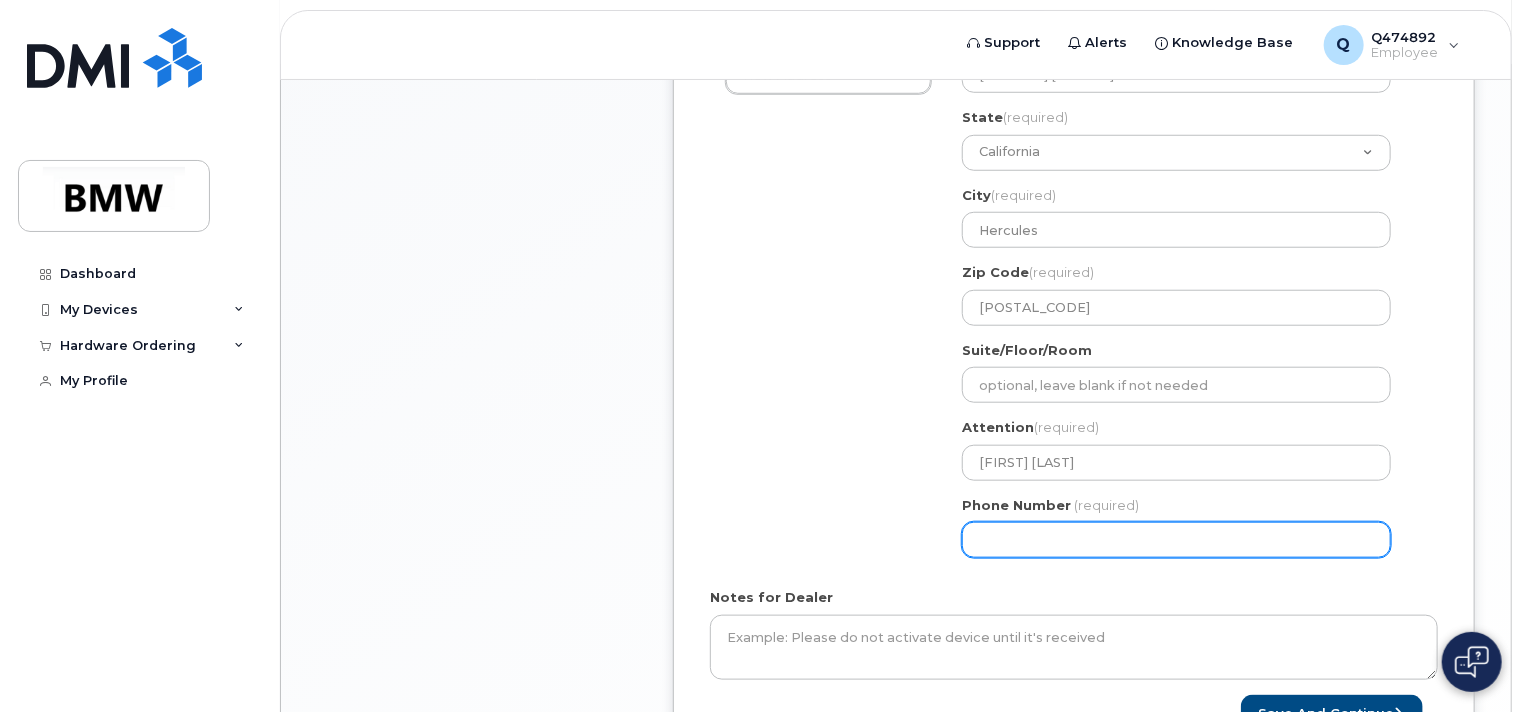 click on "Phone Number" 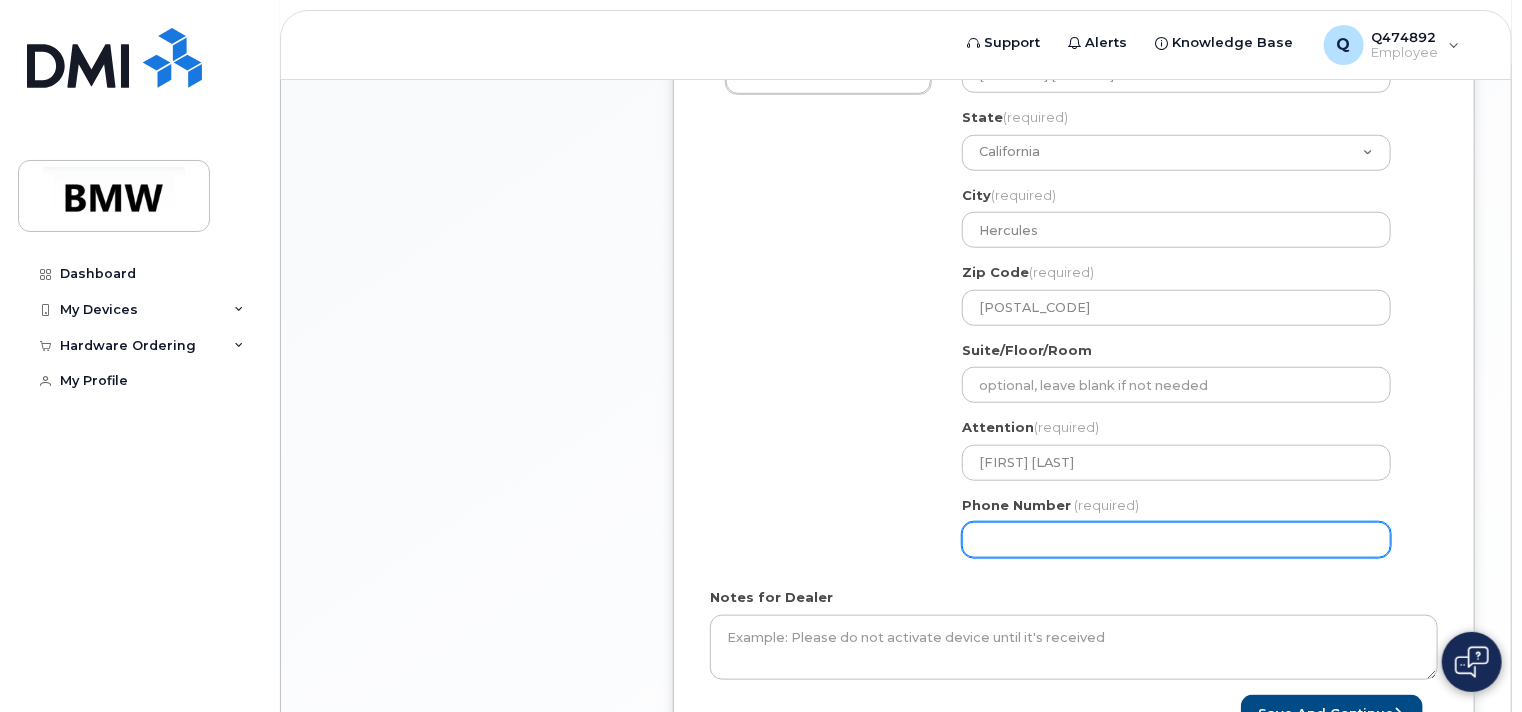 type on "[PHONE]" 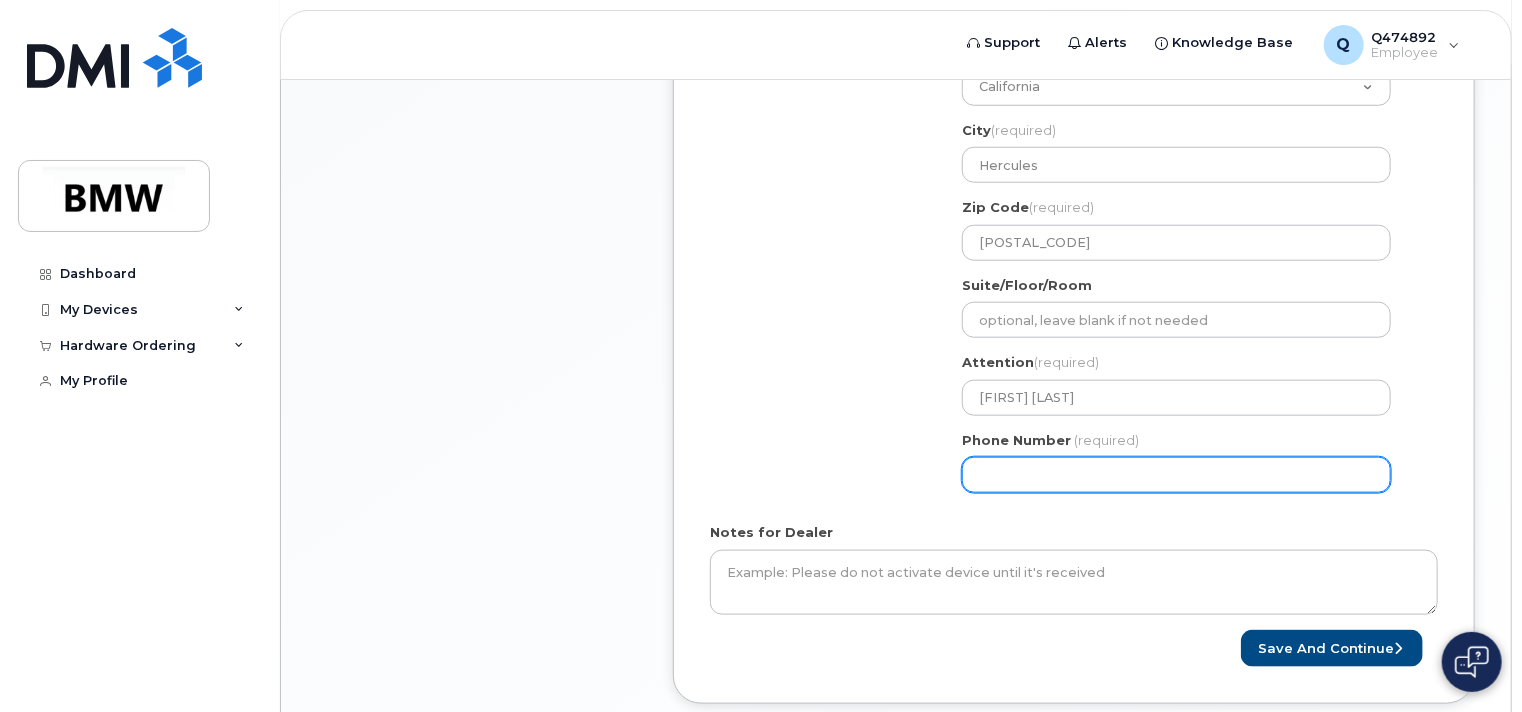 scroll, scrollTop: 876, scrollLeft: 0, axis: vertical 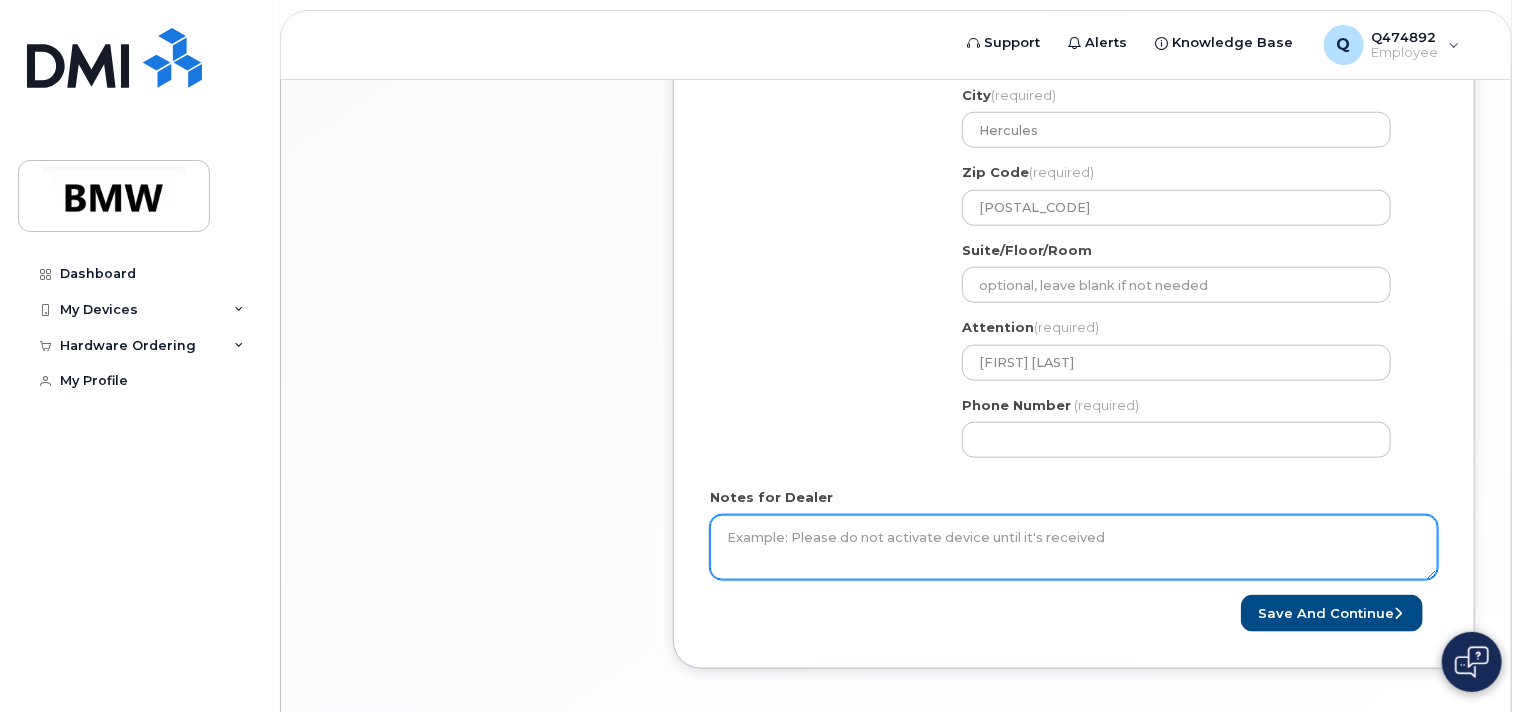 drag, startPoint x: 786, startPoint y: 535, endPoint x: 827, endPoint y: 533, distance: 41.04875 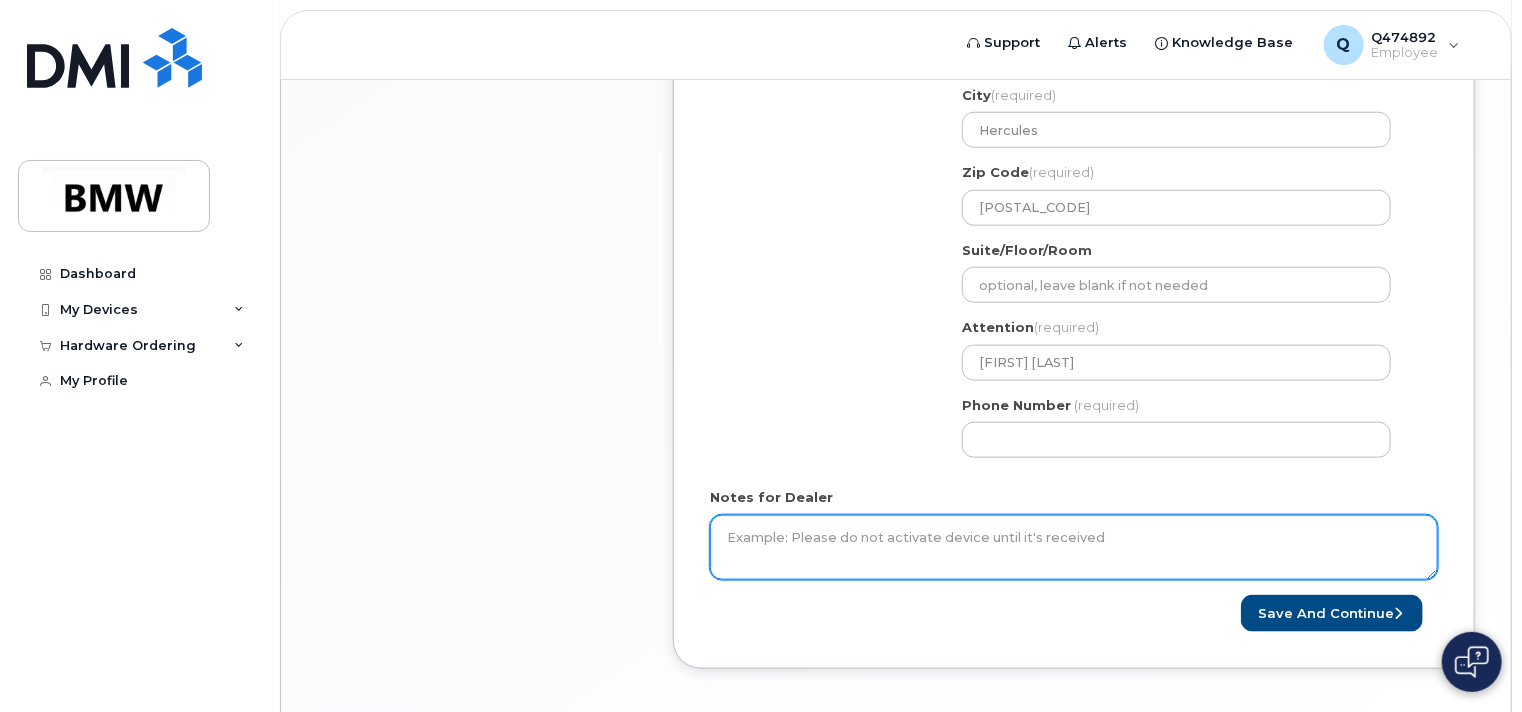 drag, startPoint x: 790, startPoint y: 536, endPoint x: 860, endPoint y: 536, distance: 70 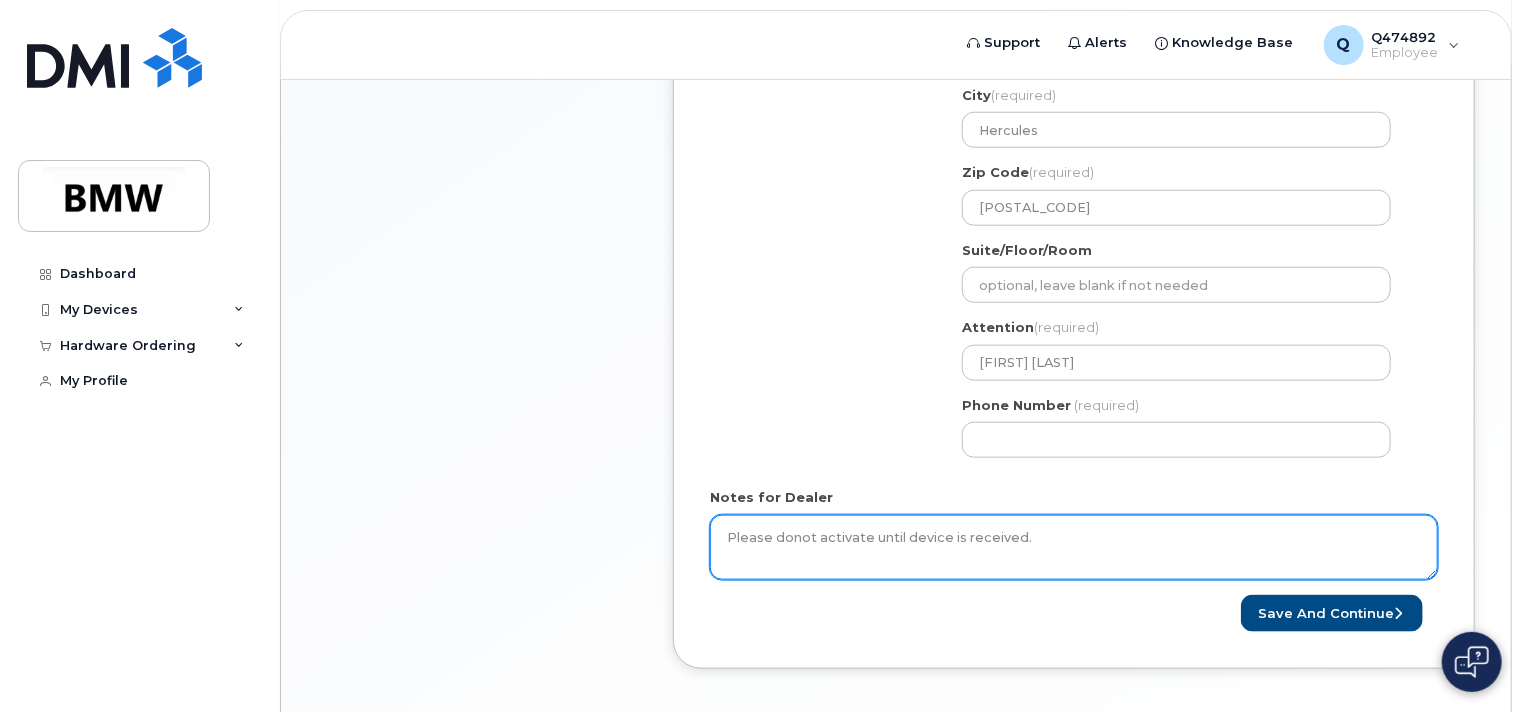 click on "Please donot activate until device is received." 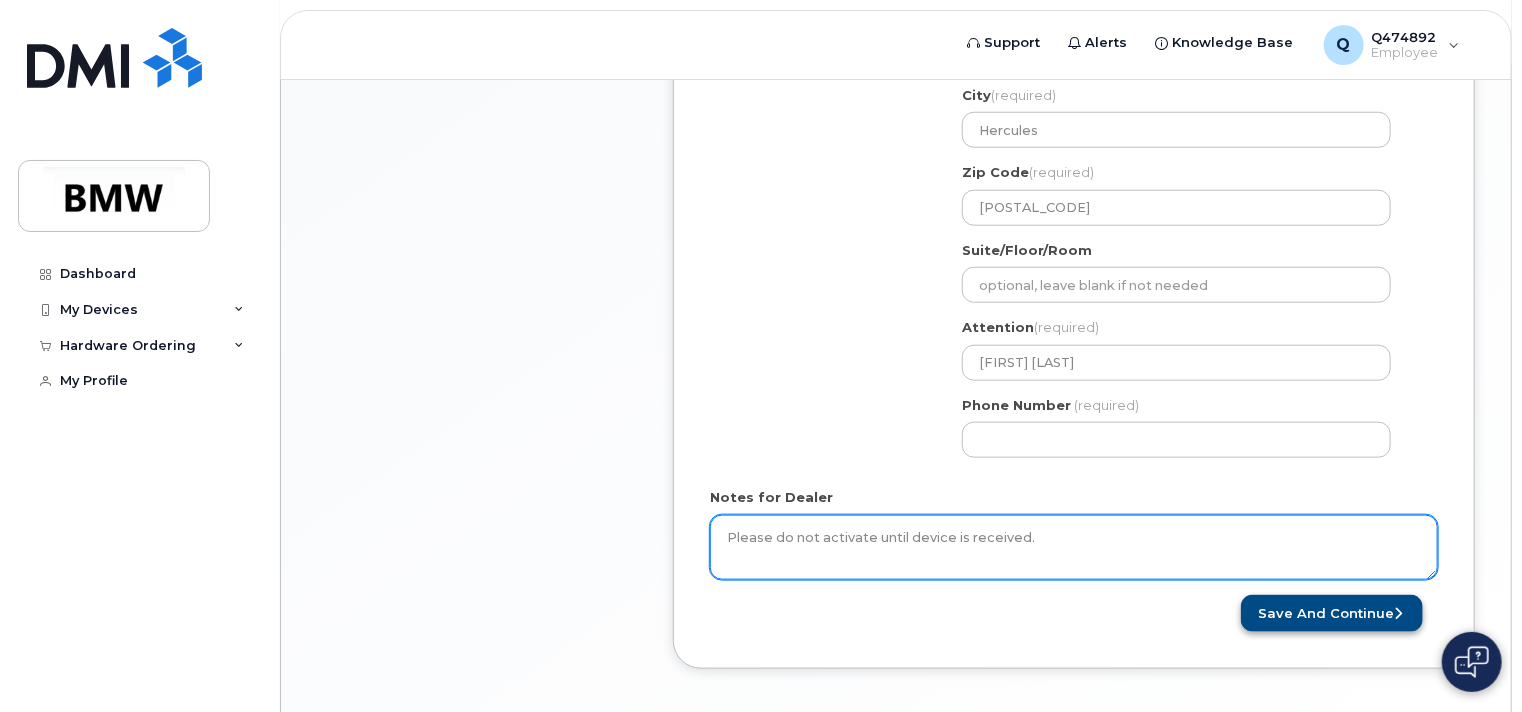 type on "Please do not activate until device is received." 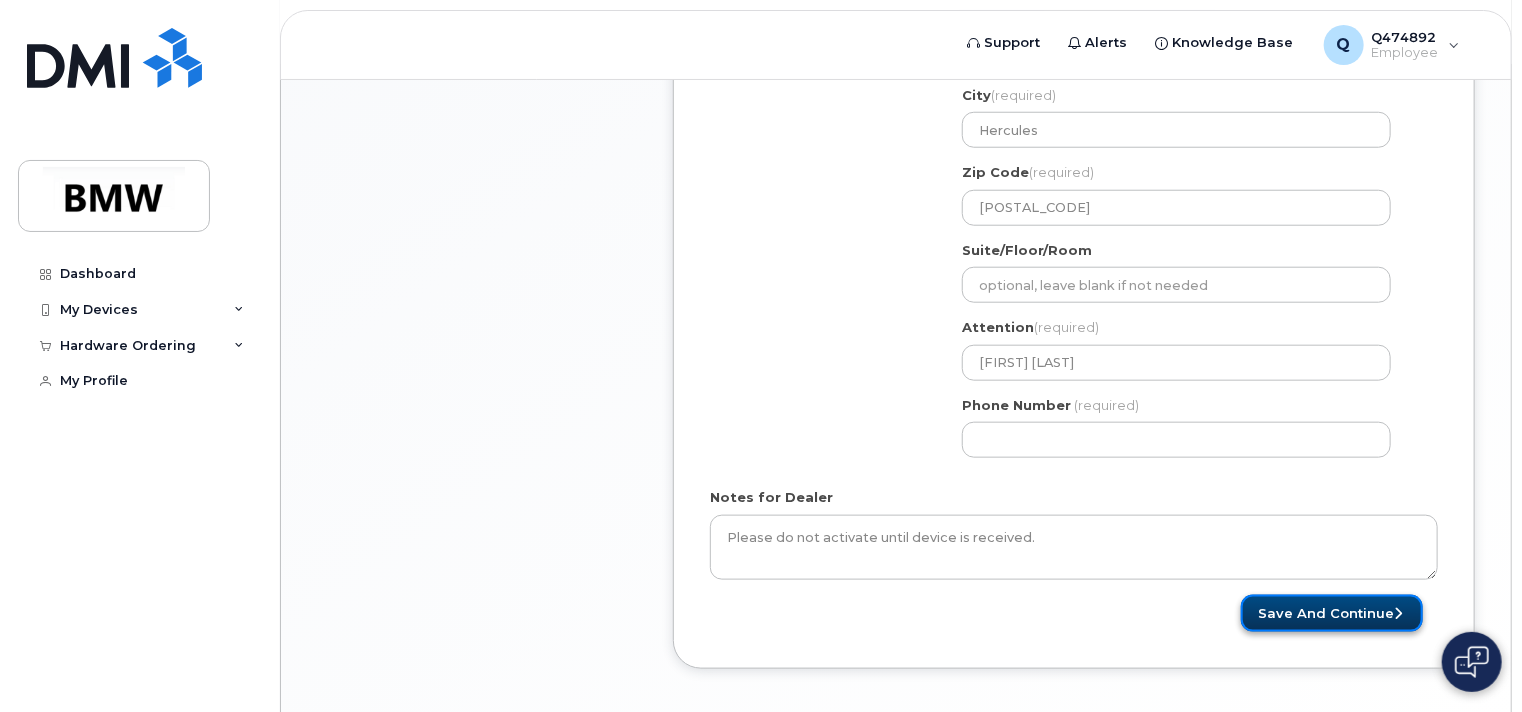 click on "Save and Continue" 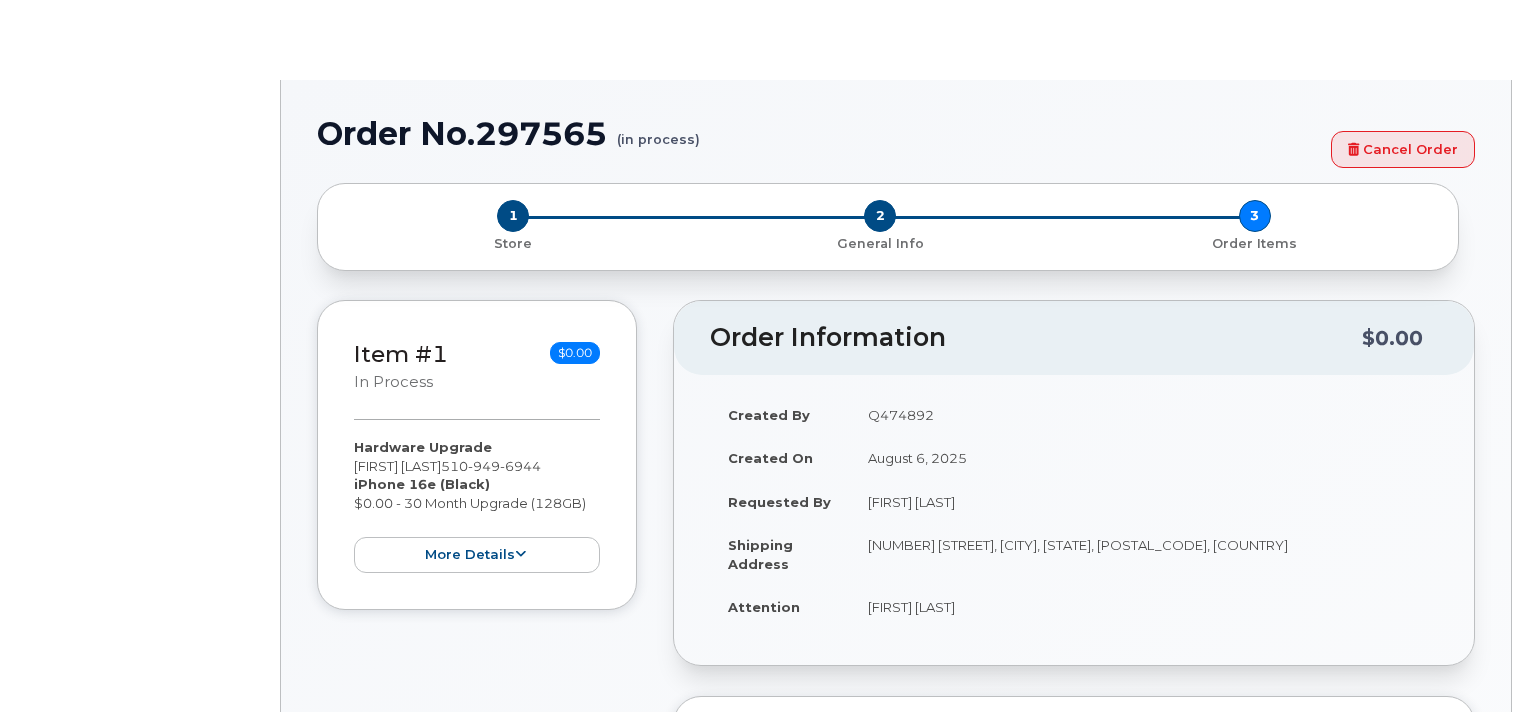 scroll, scrollTop: 0, scrollLeft: 0, axis: both 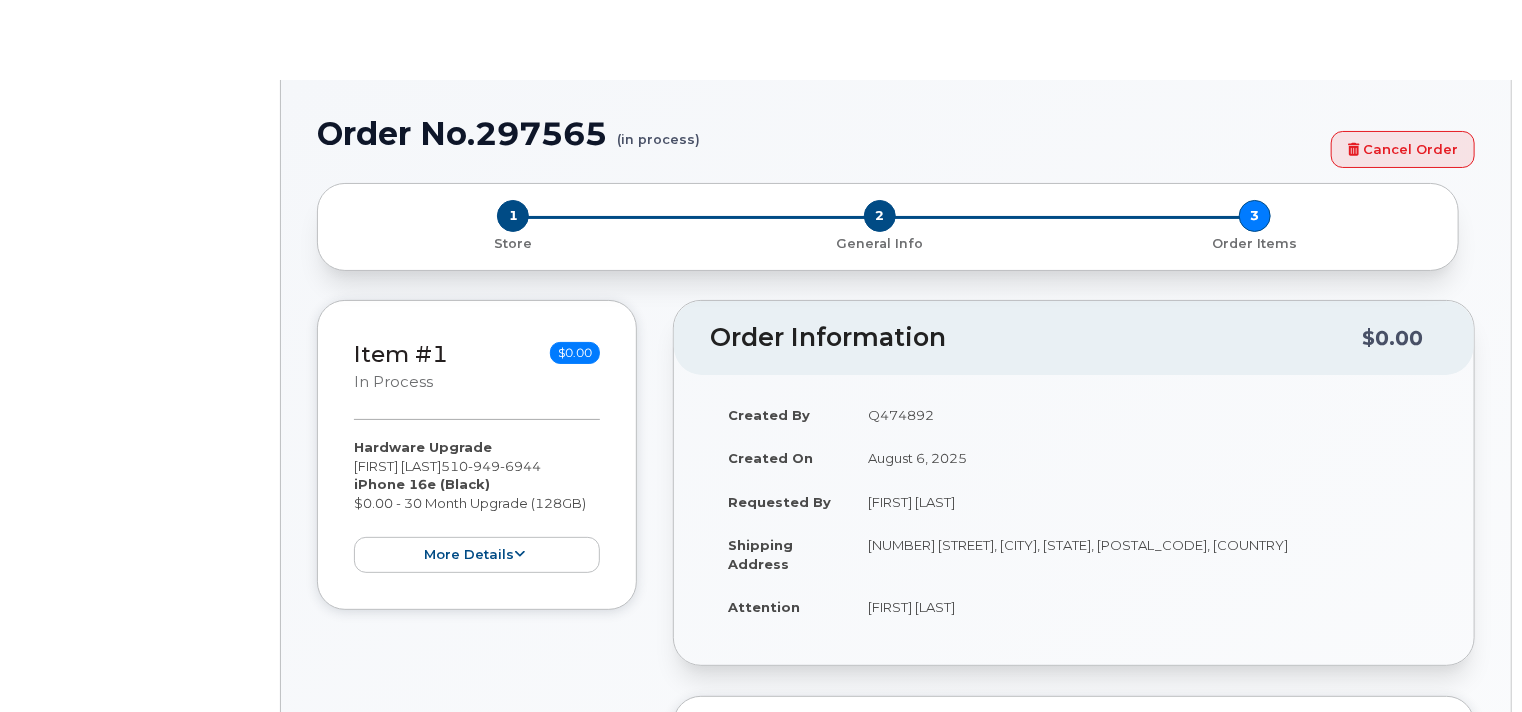 select on "[NUMBER]" 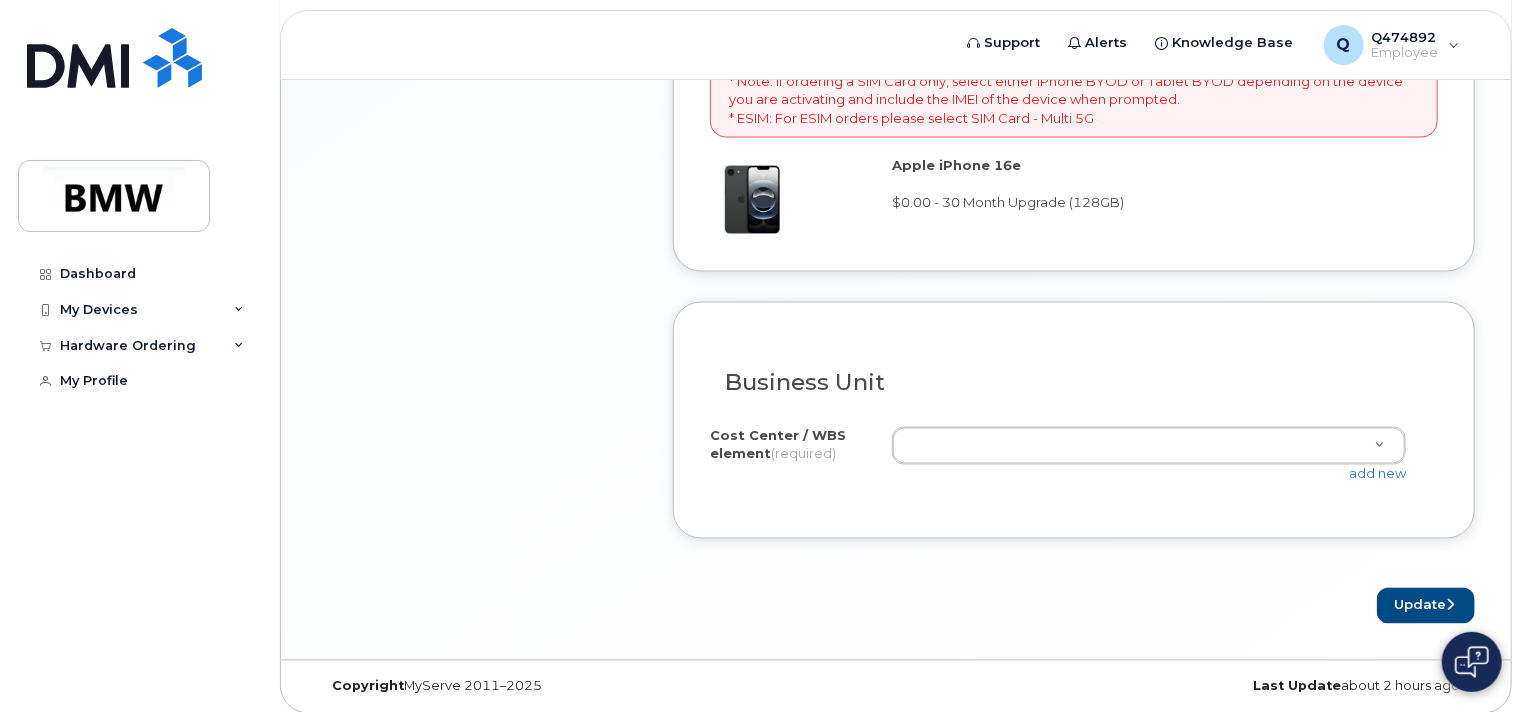 scroll, scrollTop: 1620, scrollLeft: 0, axis: vertical 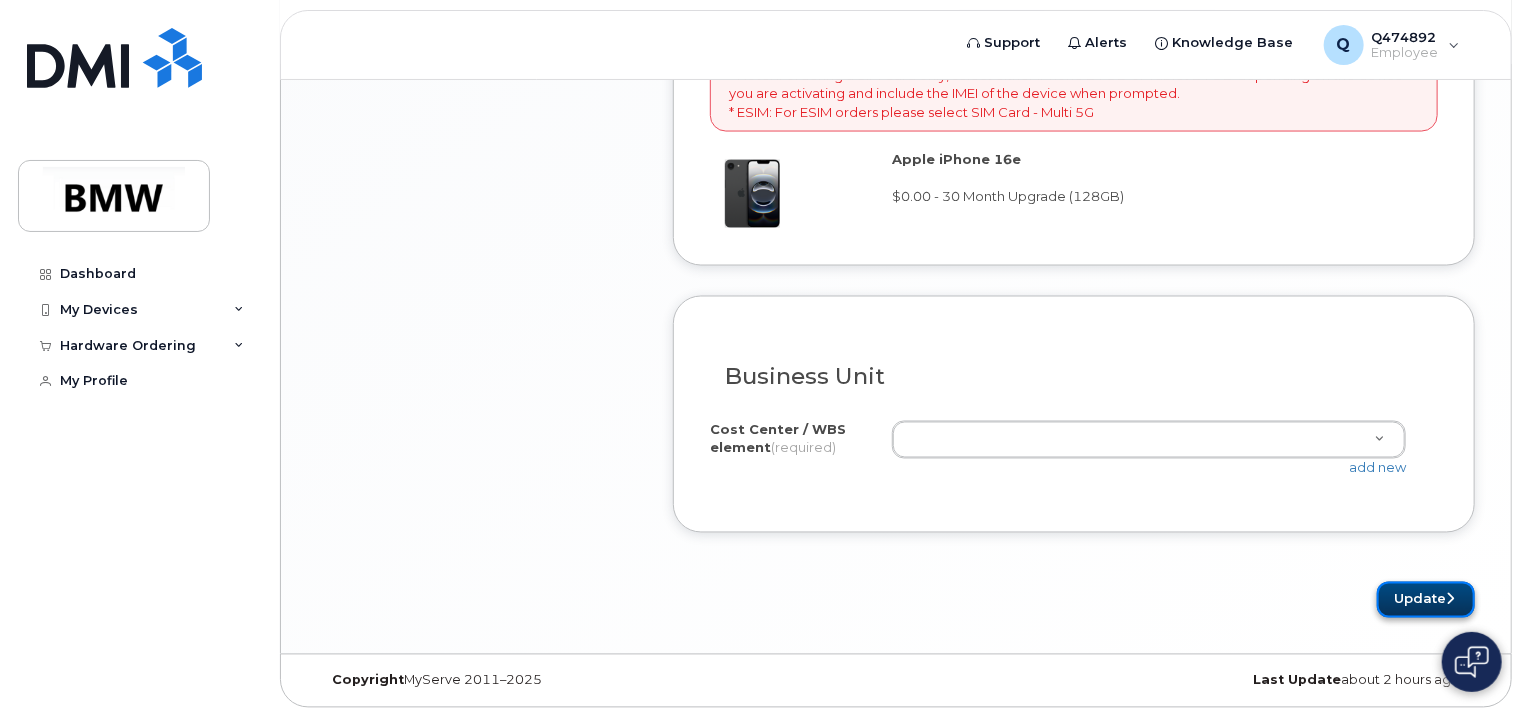 click on "Update" 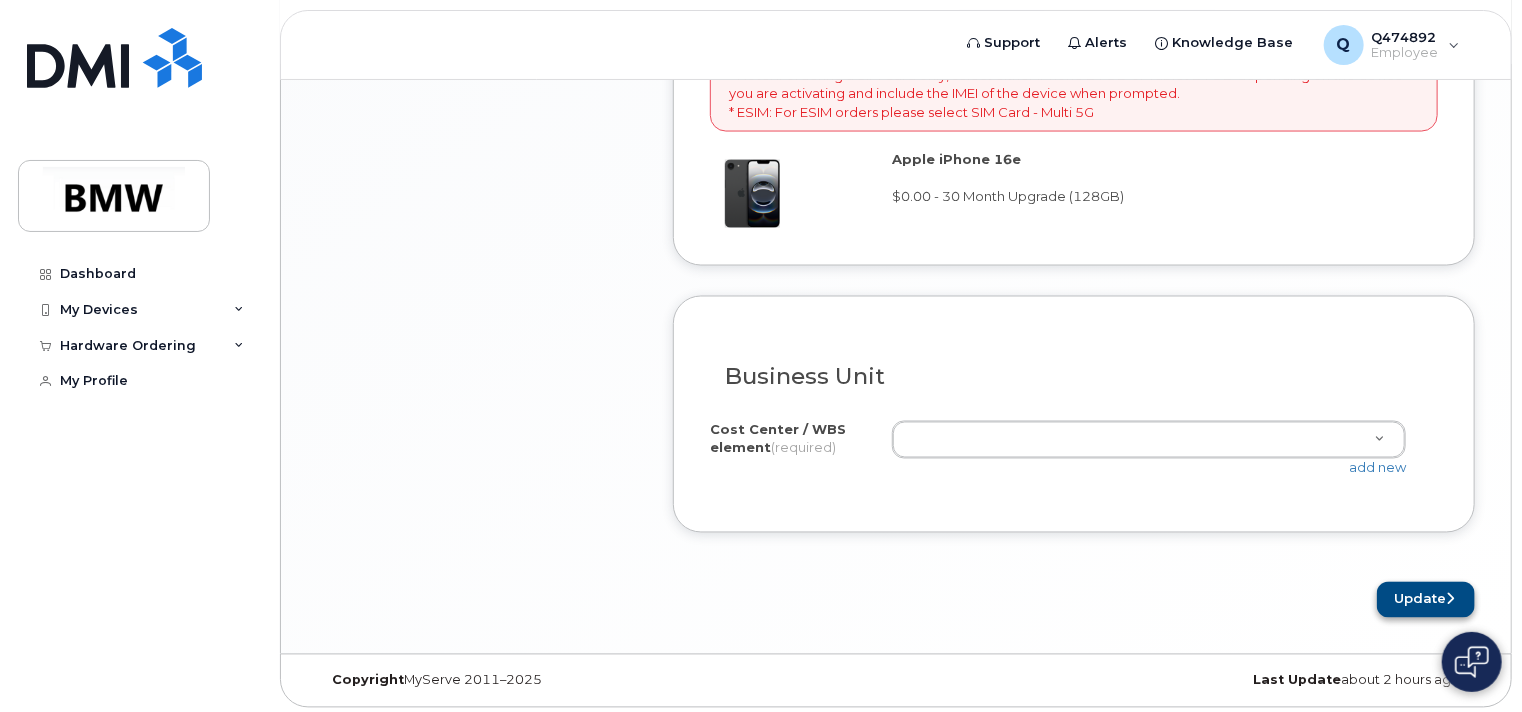 scroll, scrollTop: 1366, scrollLeft: 0, axis: vertical 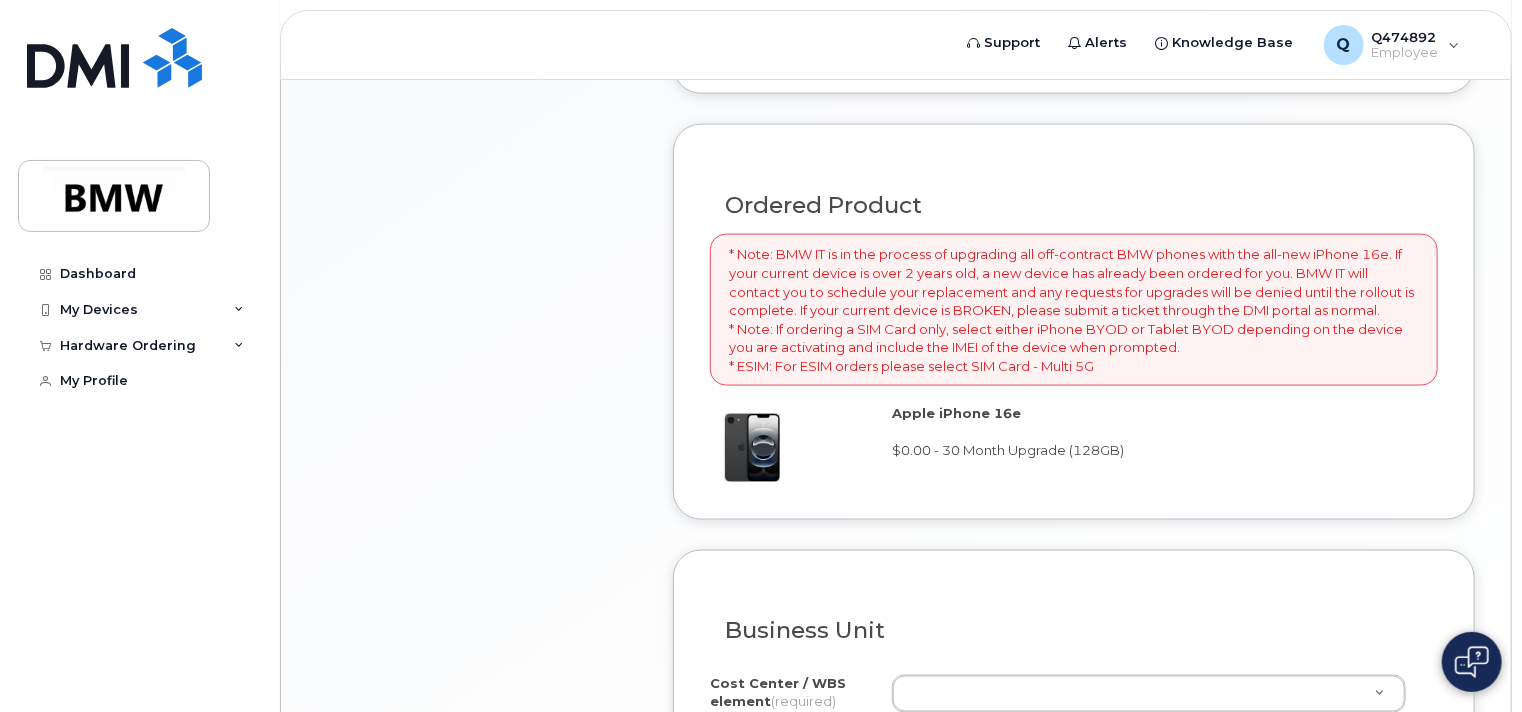 click on "Item #1
in process
$0.00
Hardware Upgrade
[NAME] [LAST] [PHONE]
iPhone 16e
(Black)
$0.00 - 30 Month Upgrade (128GB)
more details
Request
Hardware Upgrade
Employee
[NAME] [LAST]
( [PHONE] )
Email
carlos.cg.gonzalez@bmwna.com
Carrier Base
T-Mobile
Requested Device
iPhone 16e
Term Details
30 Month Upgrade (128GB)
Accounting Codes
Cost Center / WBS element: Unknown
Estimated Device Cost
$0.00
Estimated Shipping Charge
$0.00
Estimated Total
(Device & Accessories)
$0.00
Shipping Address
[NUMBER] [STREET], [CITY], [STATE], [ZIP], [COUNTRY], Attention: [FIRST] [LAST]
collapse" 